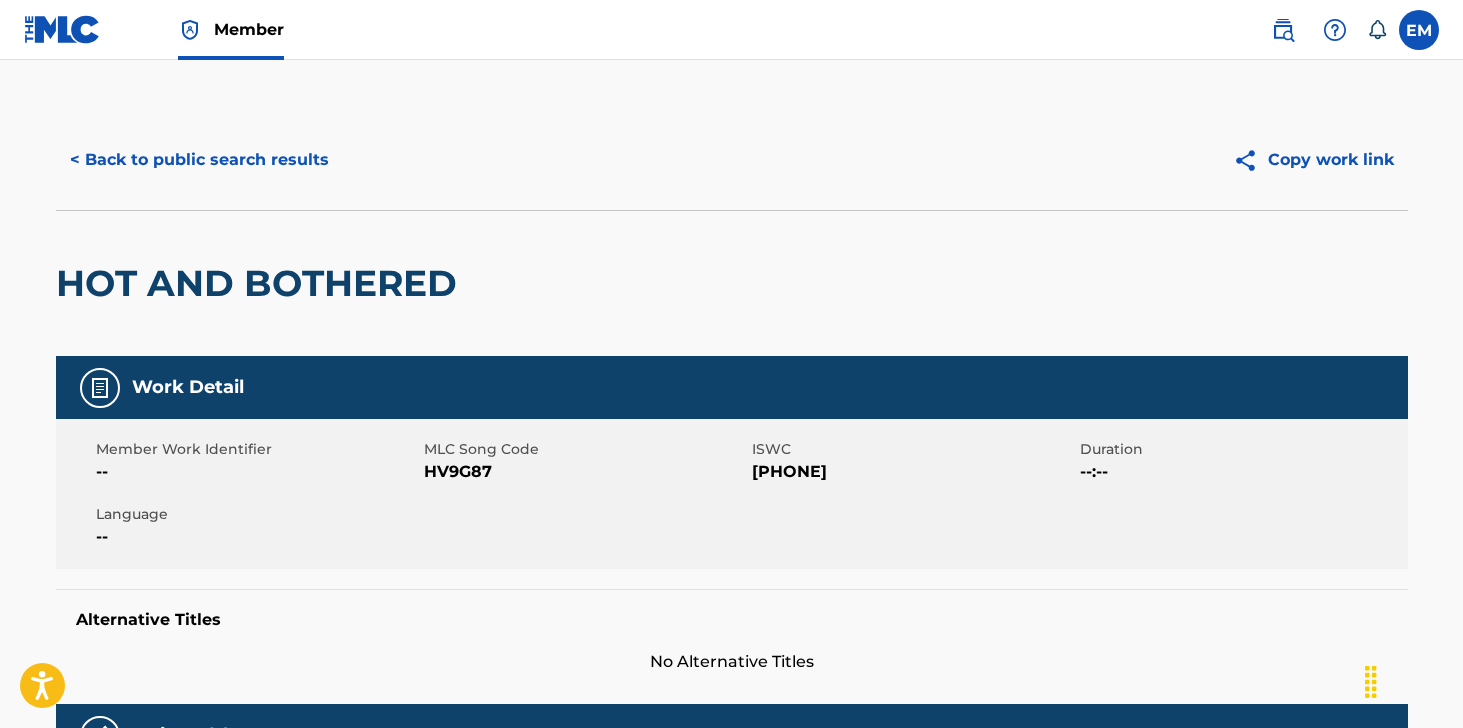 scroll, scrollTop: 1332, scrollLeft: 0, axis: vertical 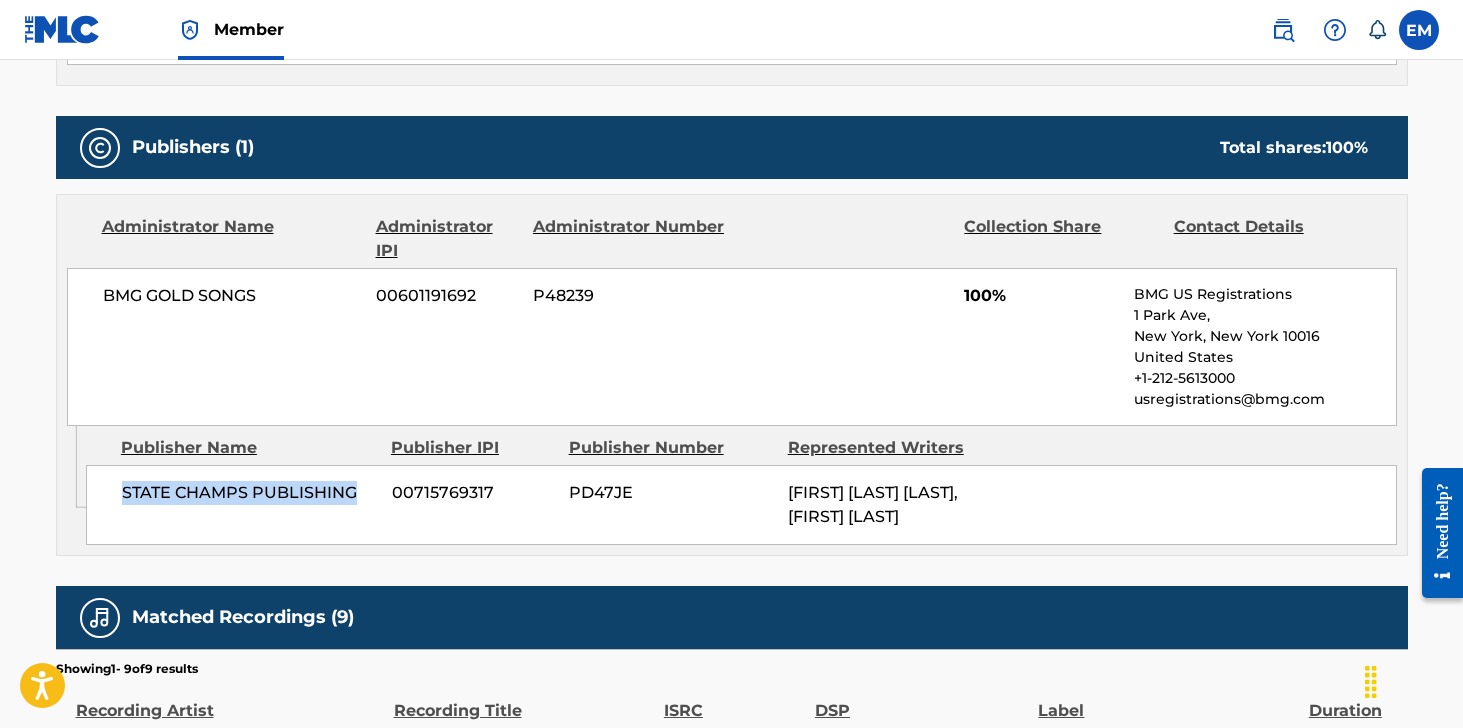 drag, startPoint x: 367, startPoint y: 487, endPoint x: 123, endPoint y: 492, distance: 244.05122 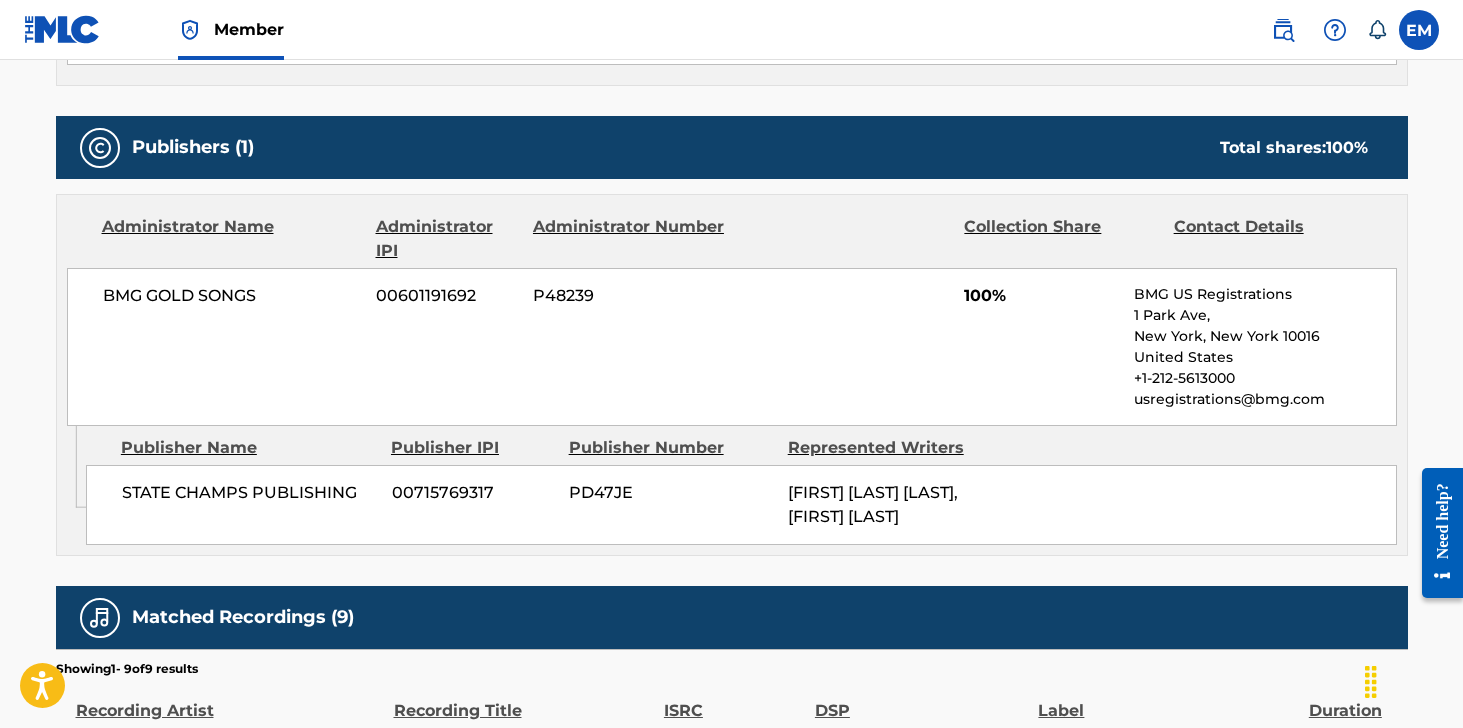 click on "P48239" at bounding box center (630, 296) 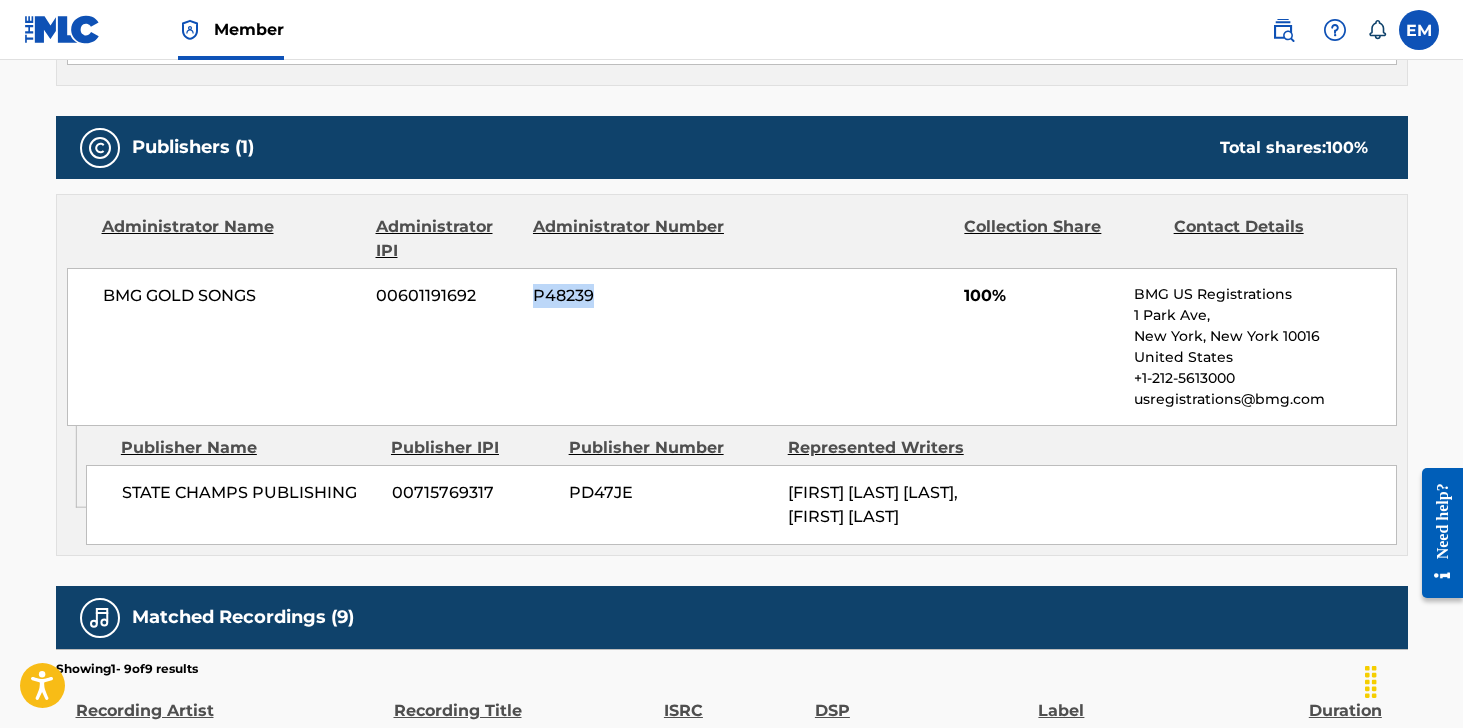 click on "P48239" at bounding box center (630, 296) 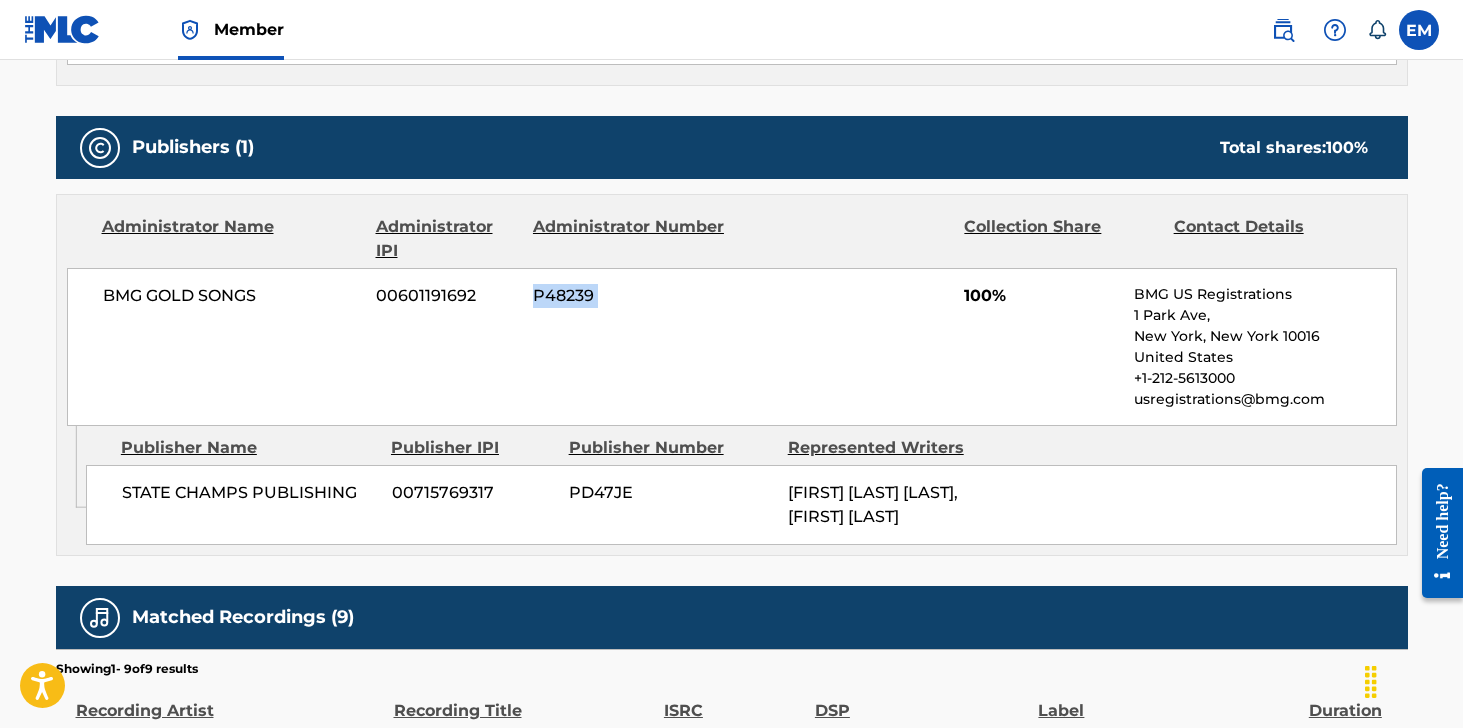 click on "P48239" at bounding box center [630, 296] 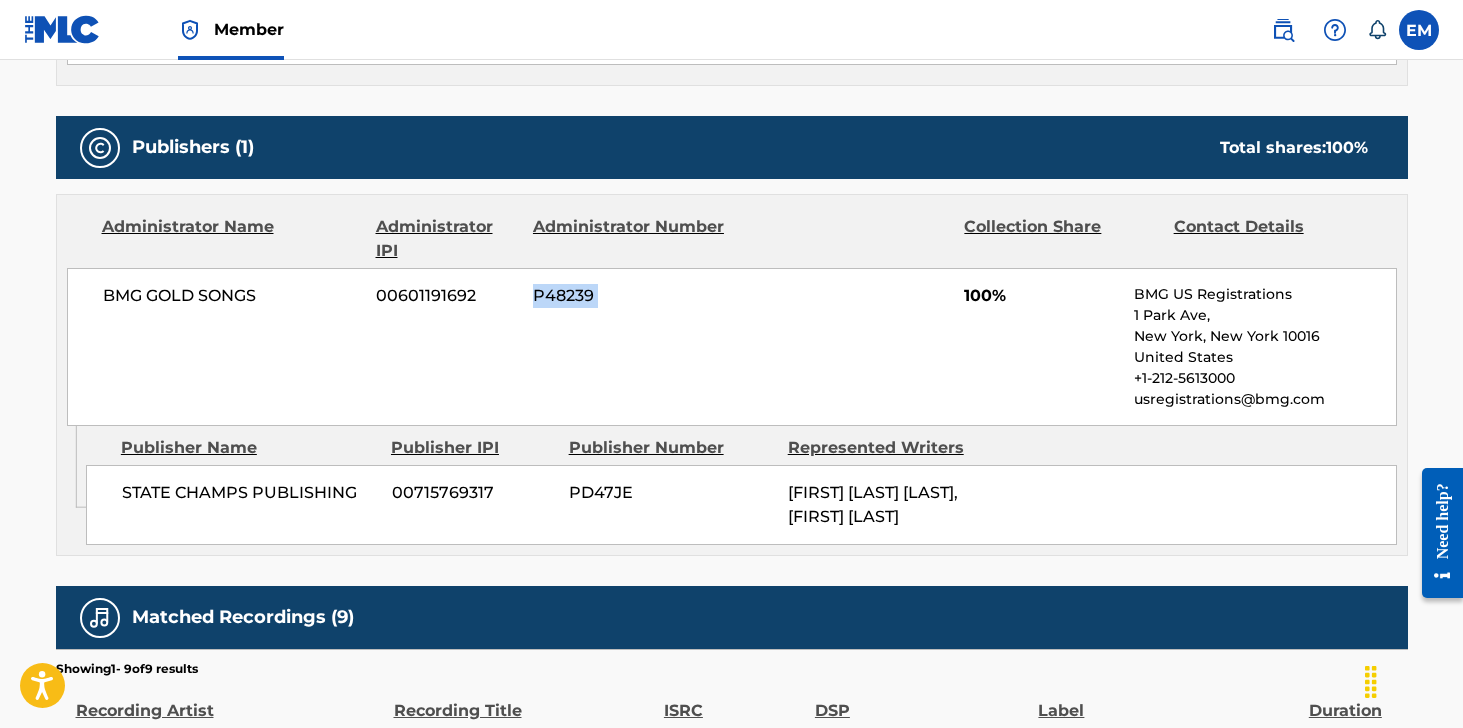 click on "P48239" at bounding box center [630, 296] 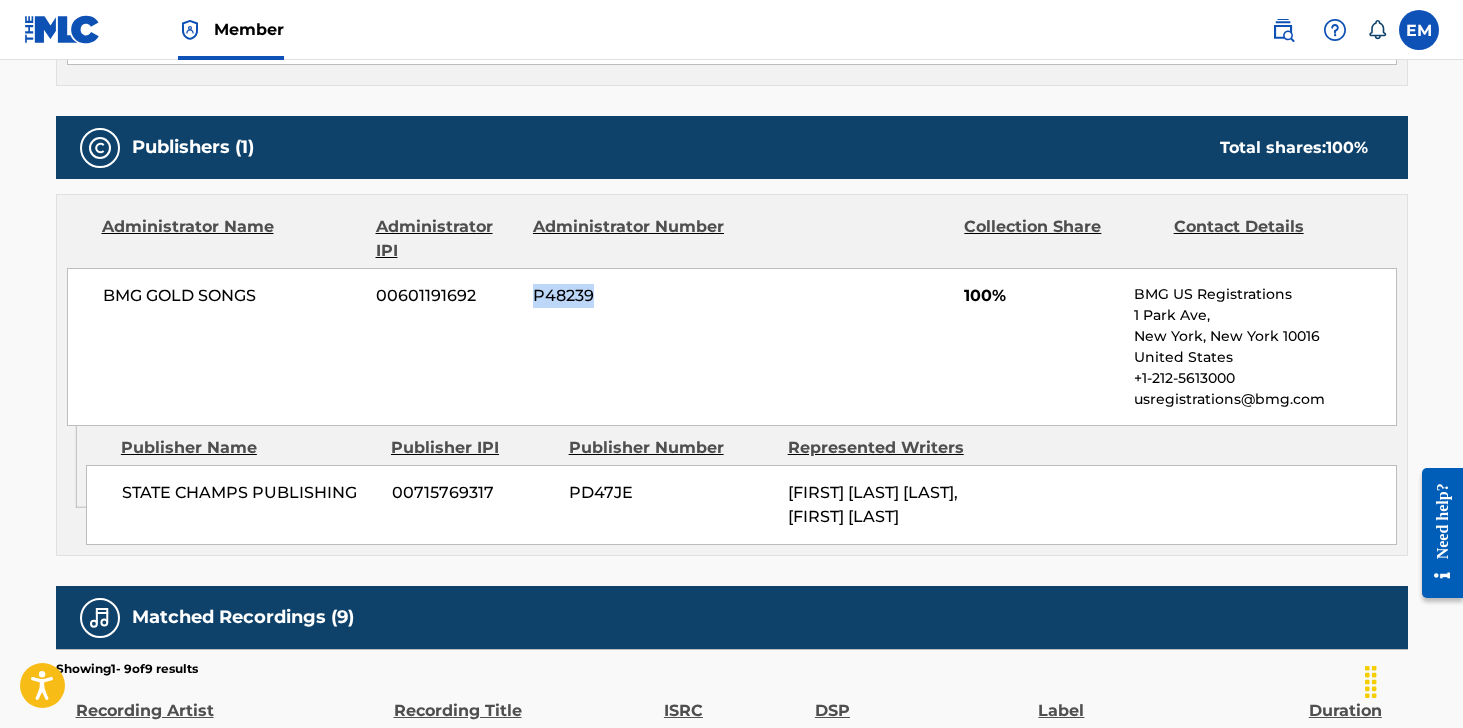 click on "P48239" at bounding box center (630, 296) 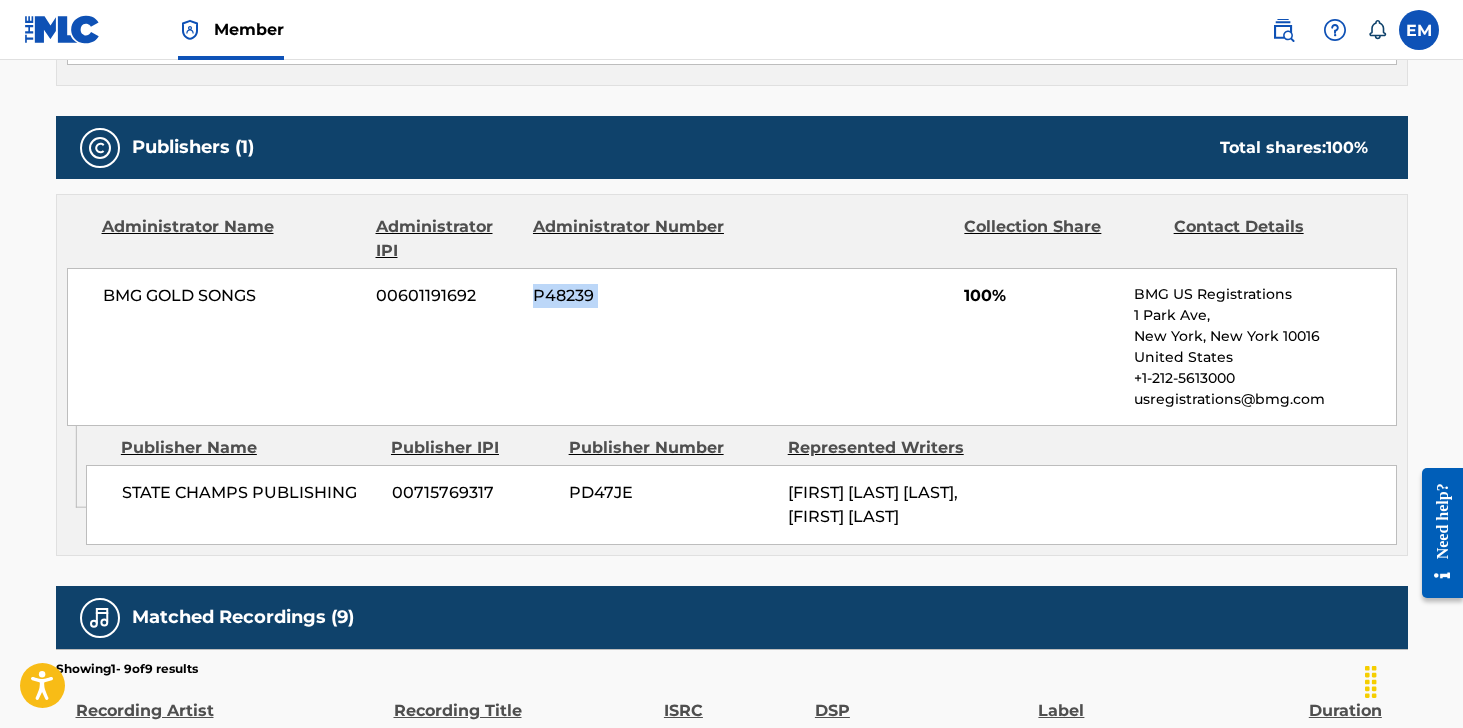 click on "P48239" at bounding box center (630, 296) 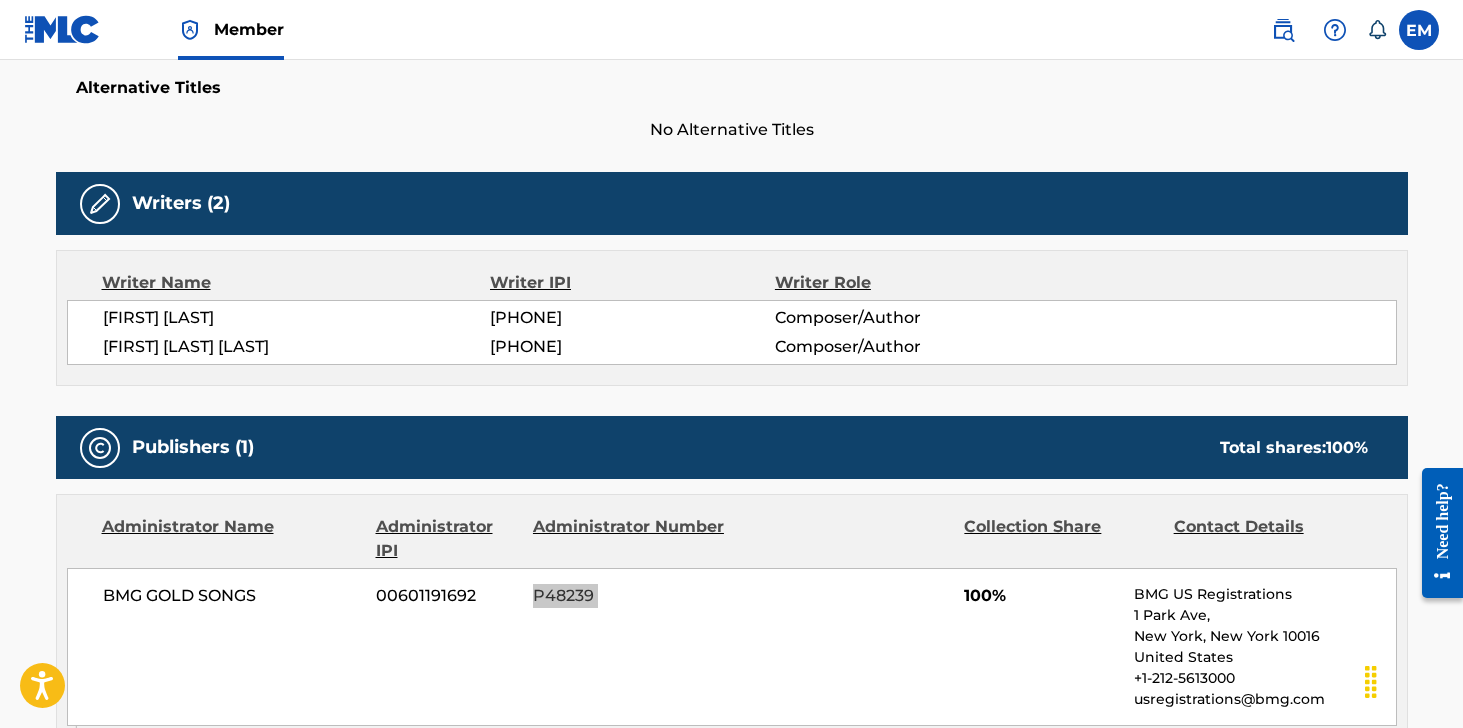 scroll, scrollTop: 832, scrollLeft: 0, axis: vertical 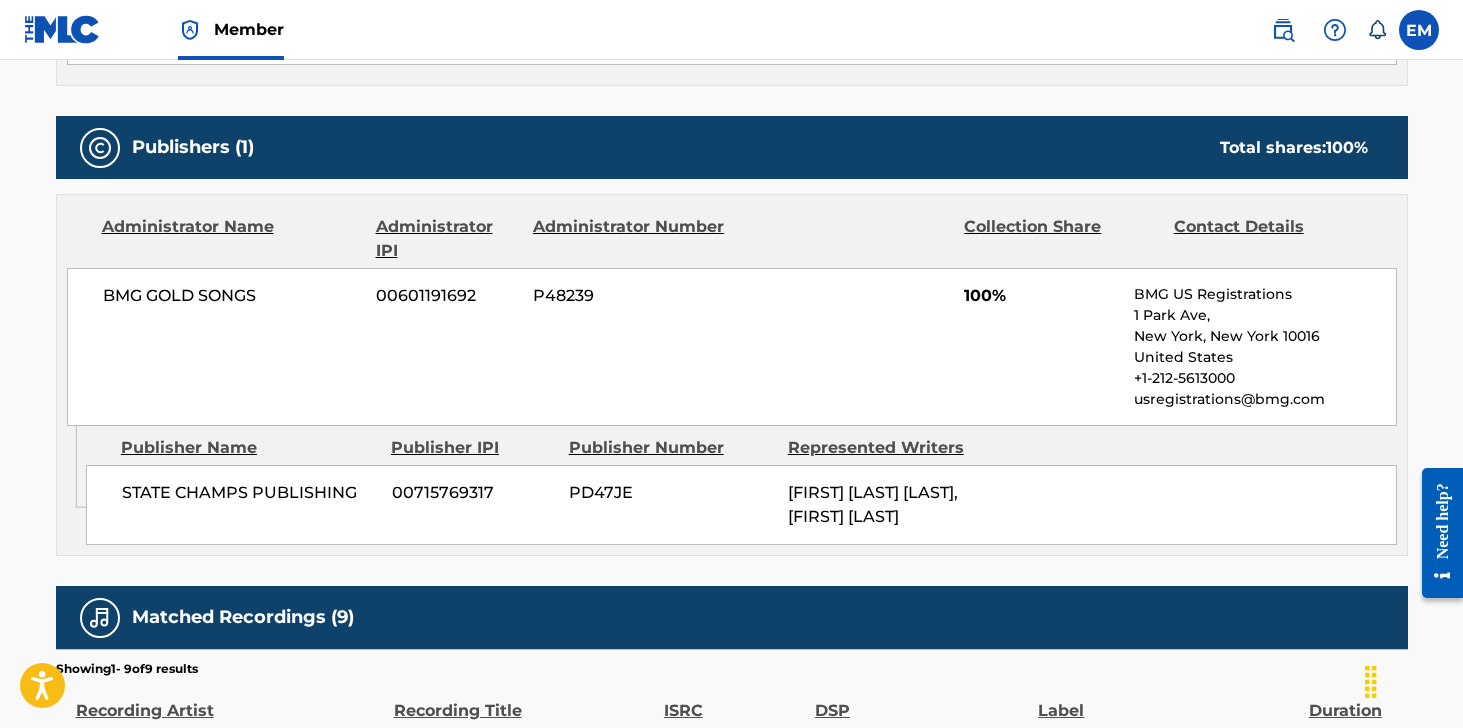 click on "PD47JE" at bounding box center [671, 493] 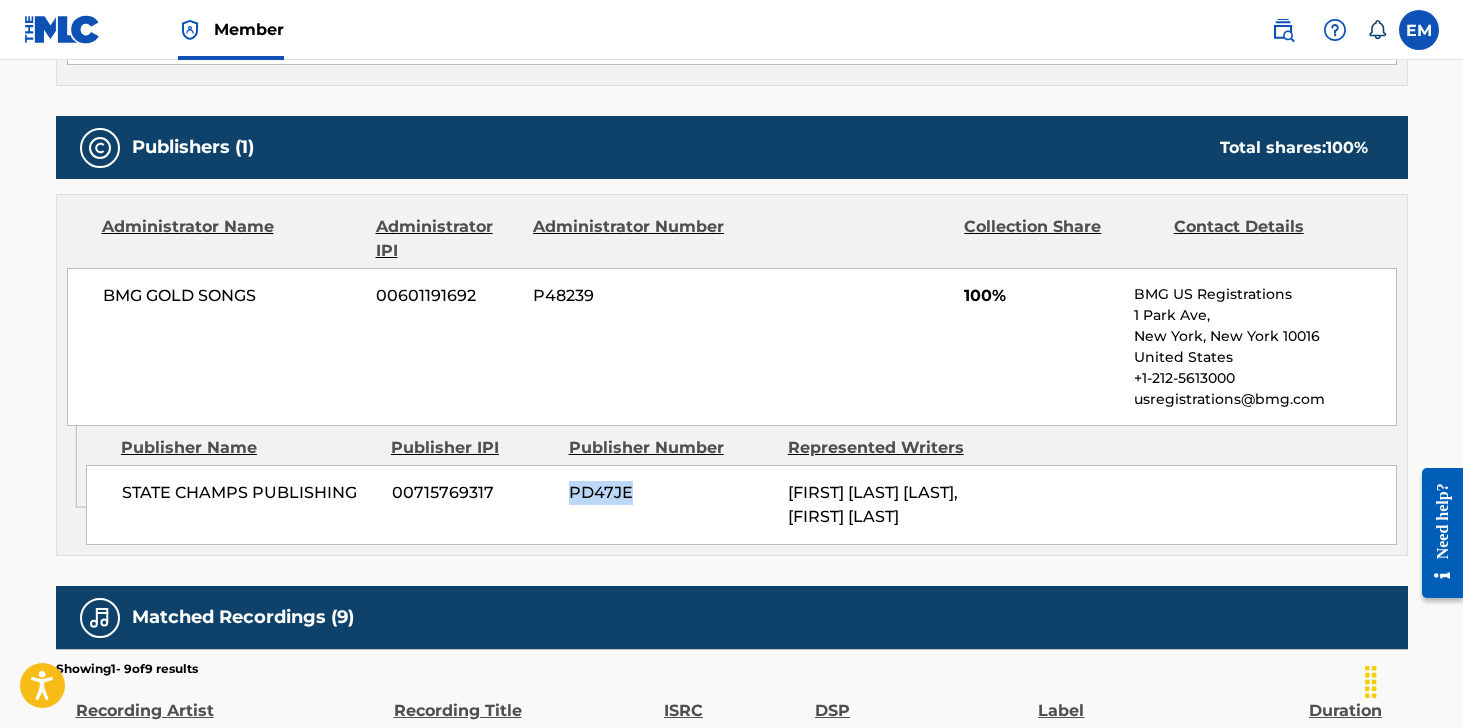 click on "PD47JE" at bounding box center (671, 493) 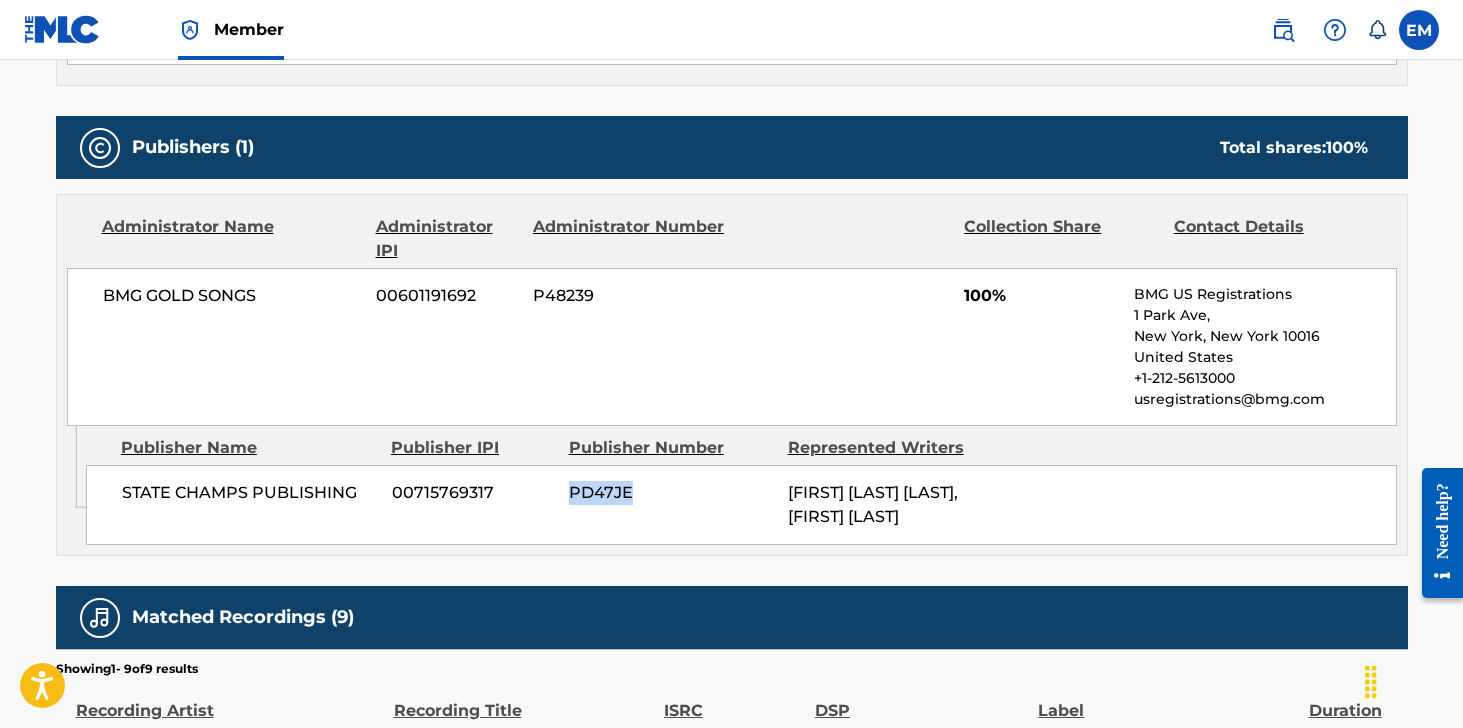 copy on "PD47JE" 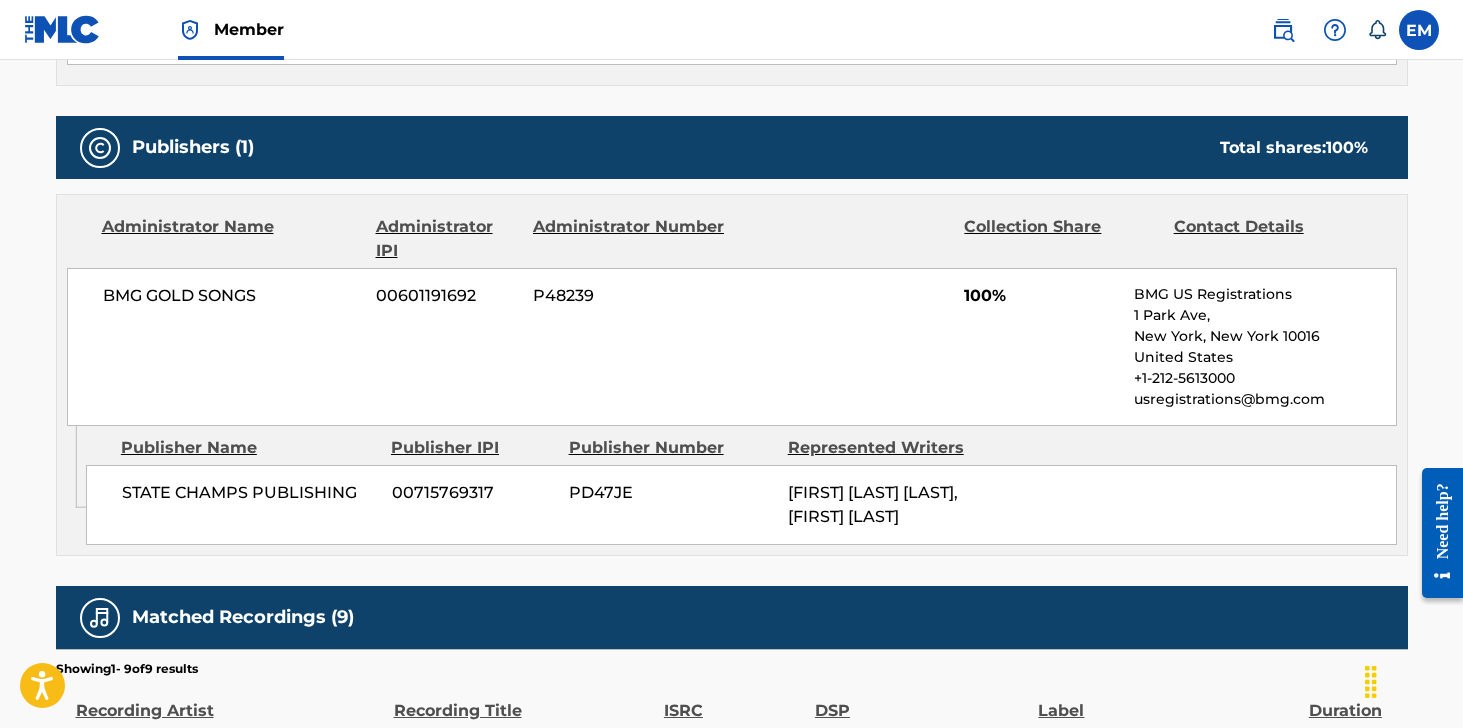 click on "00715769317" at bounding box center (473, 493) 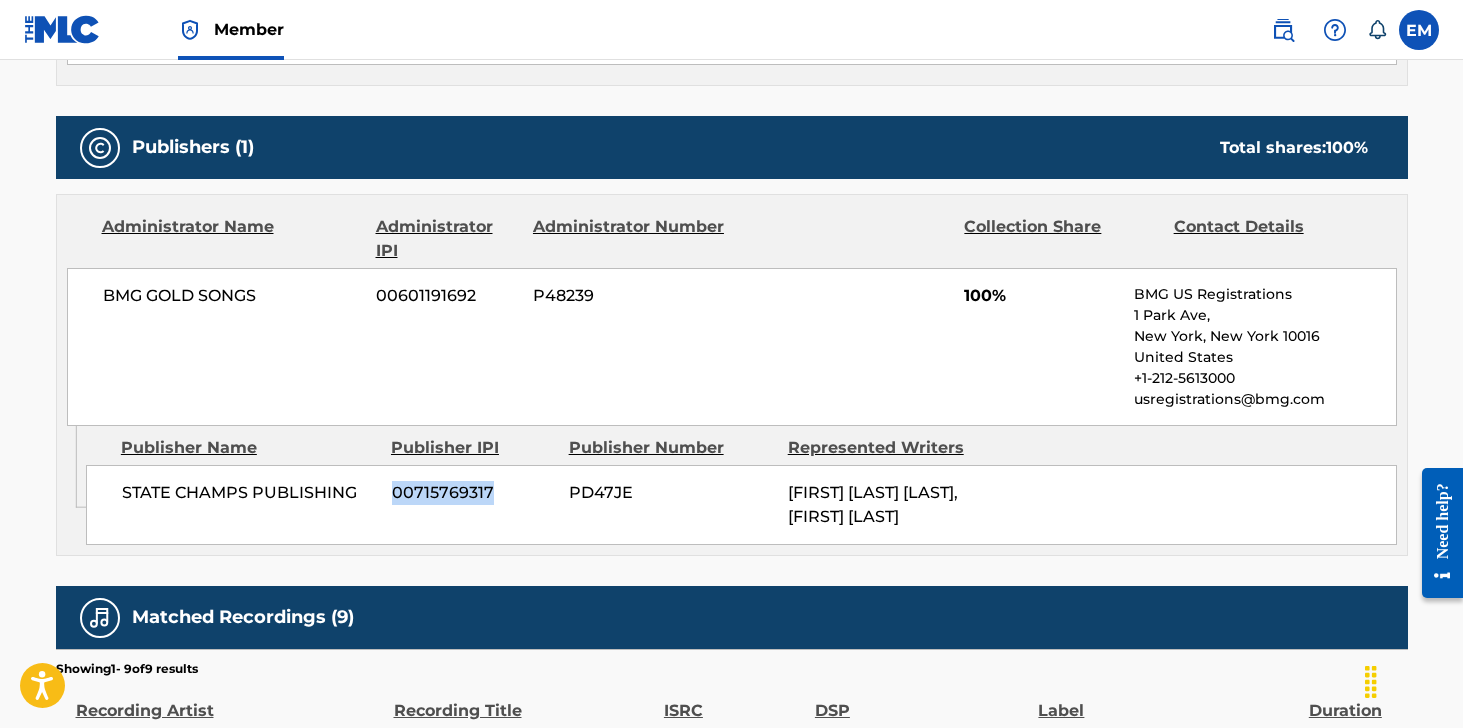 click on "00715769317" at bounding box center (473, 493) 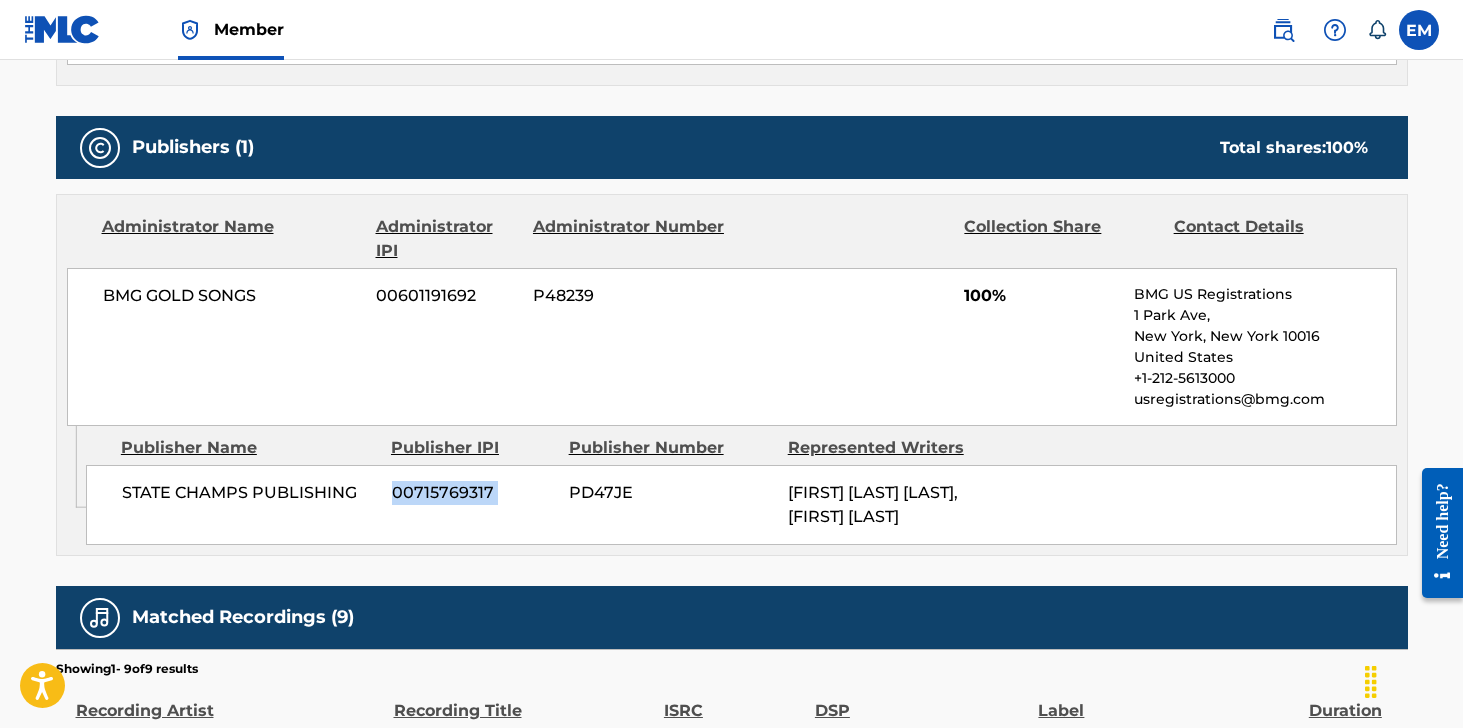click on "00715769317" at bounding box center [473, 493] 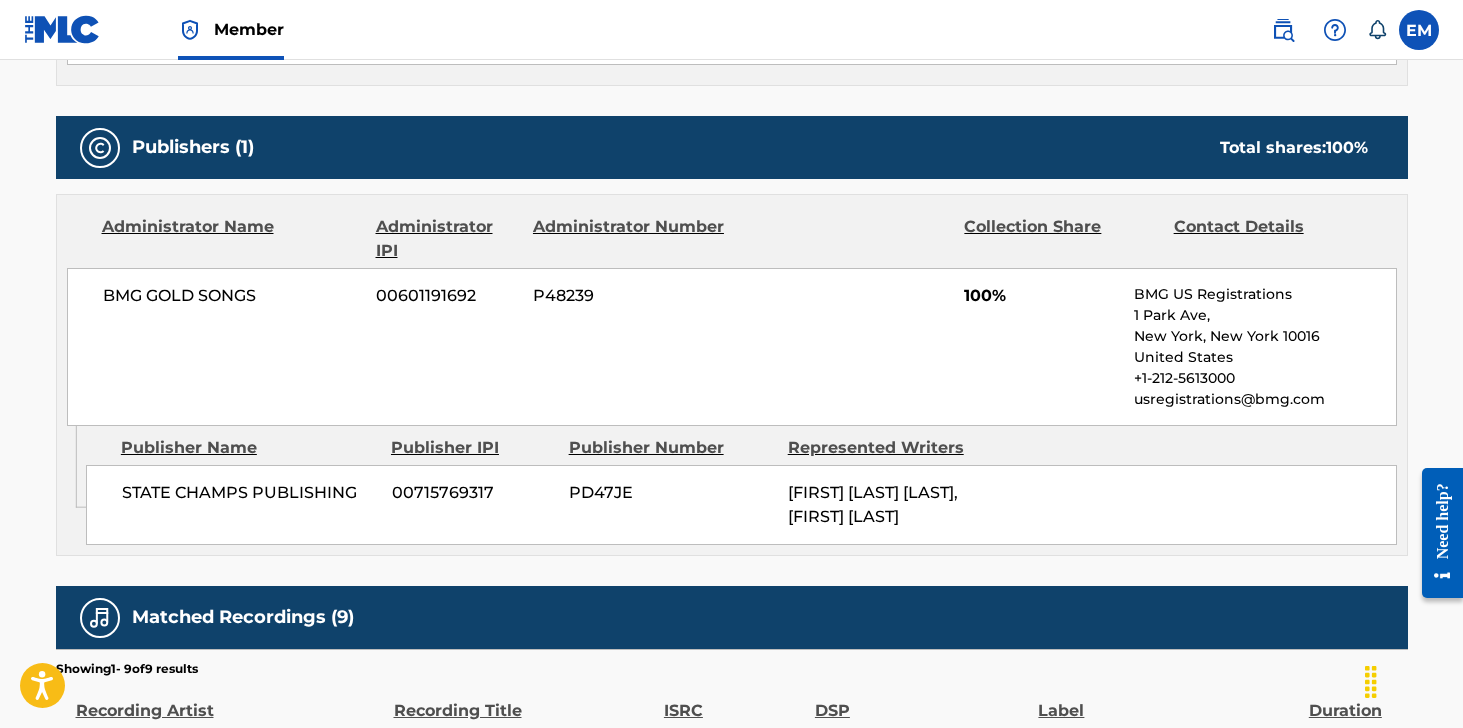 click on "P48239" at bounding box center (630, 296) 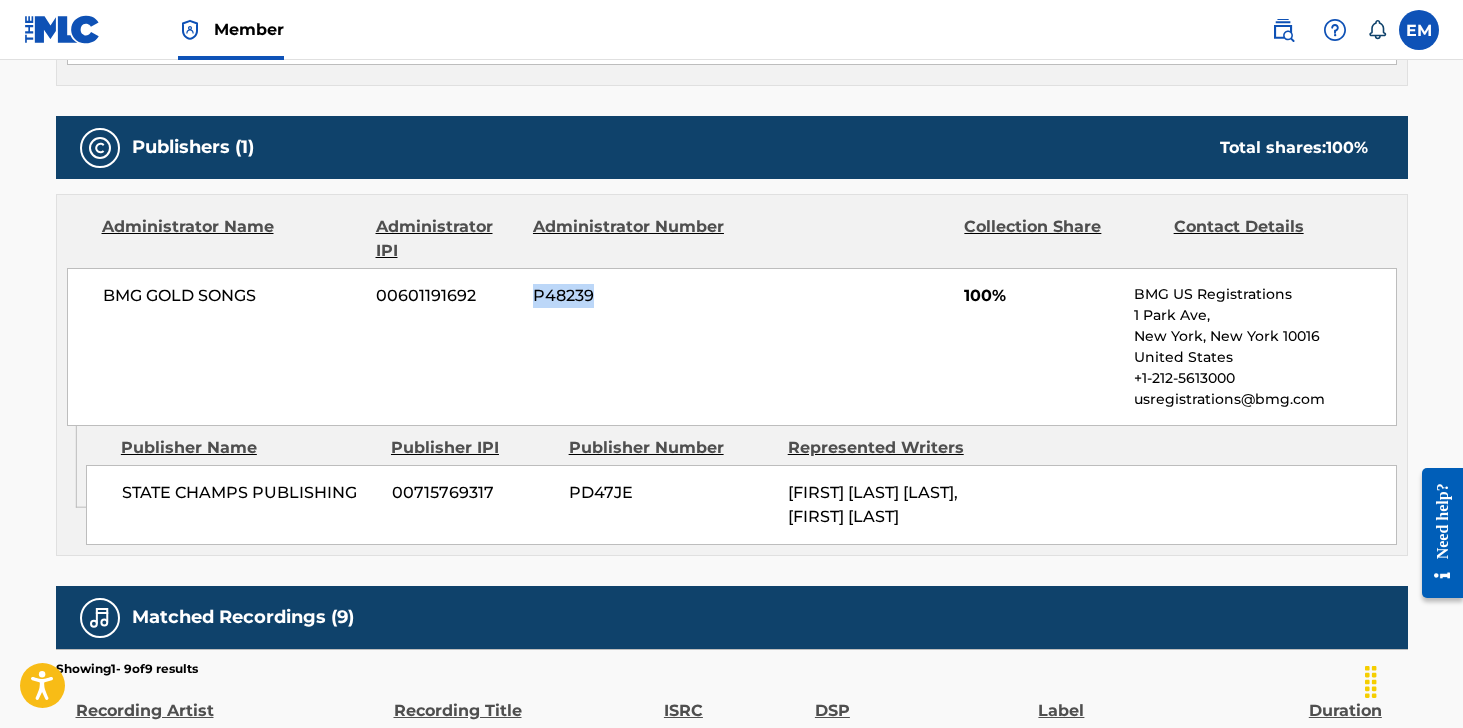 click on "P48239" at bounding box center (630, 296) 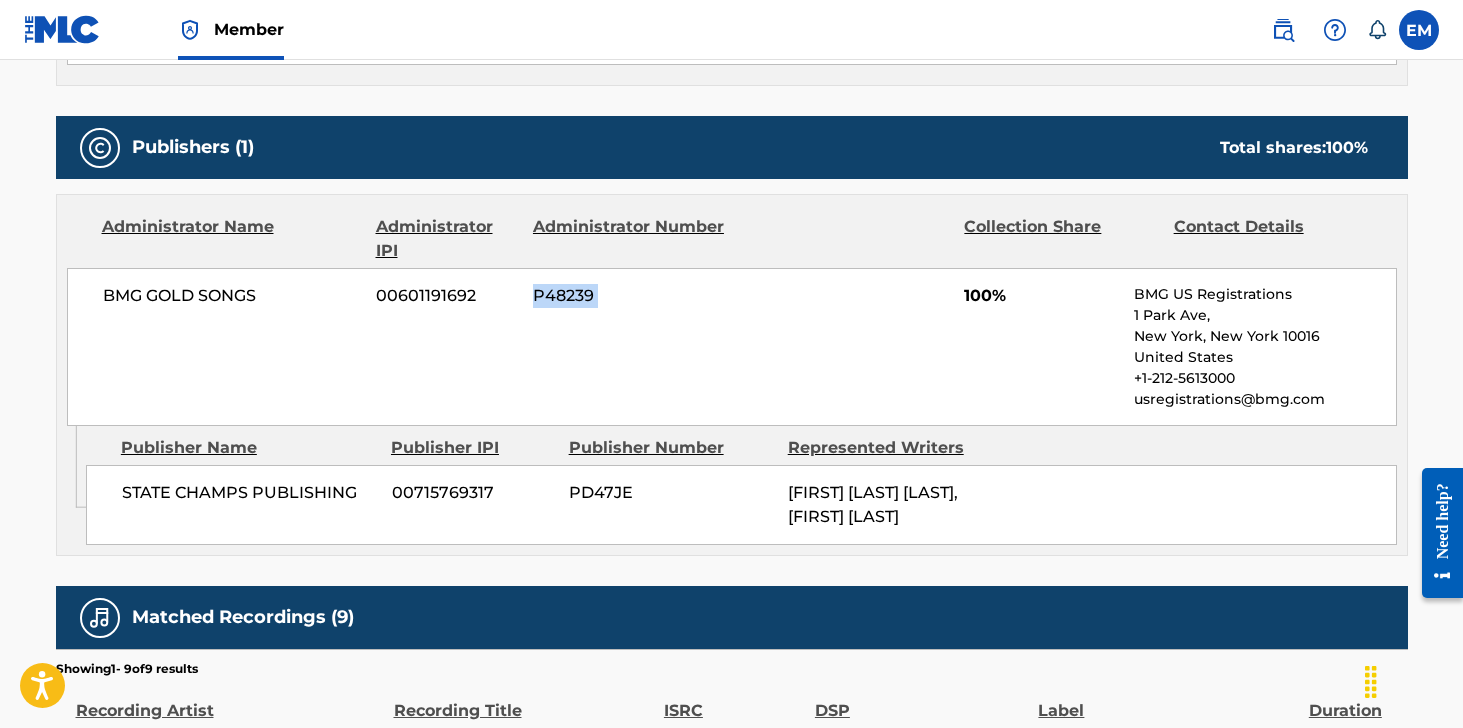 click on "P48239" at bounding box center (630, 296) 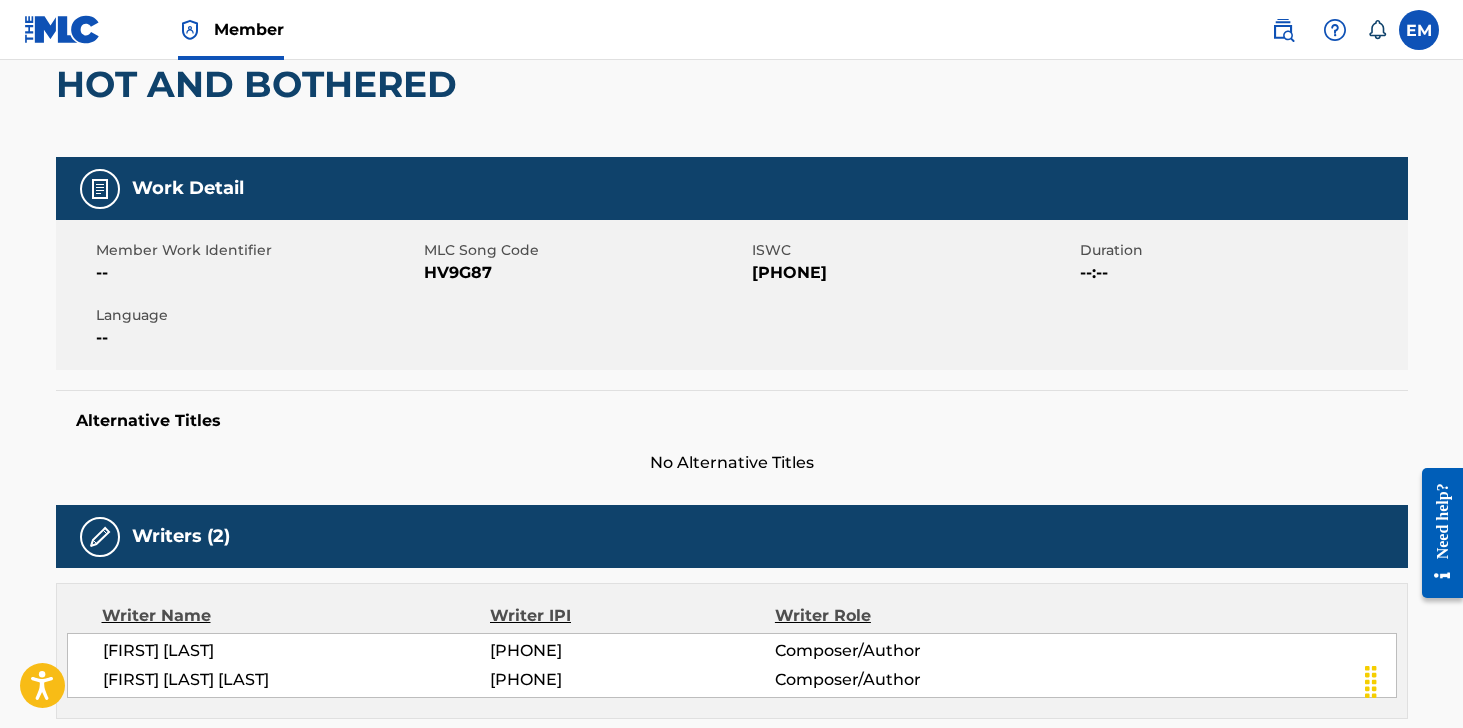 scroll, scrollTop: 0, scrollLeft: 0, axis: both 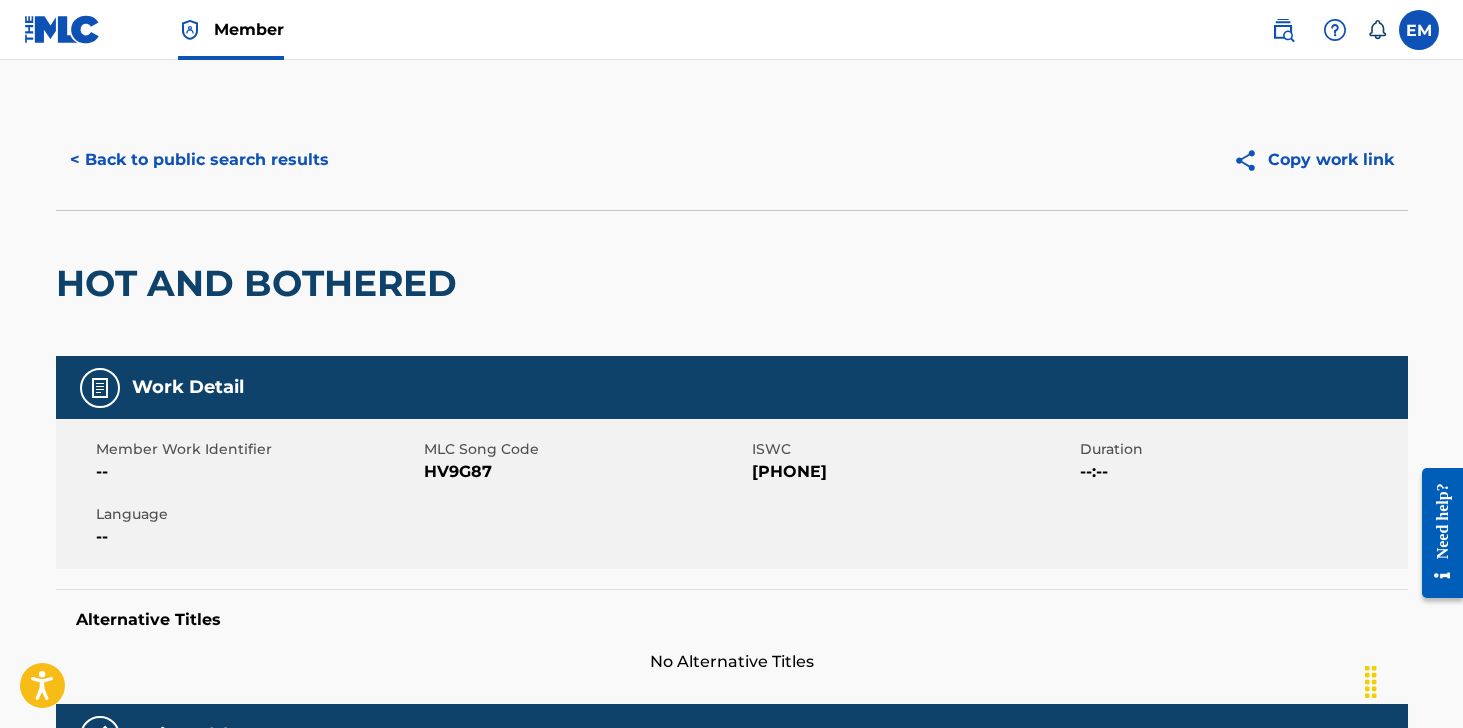 click at bounding box center (1283, 30) 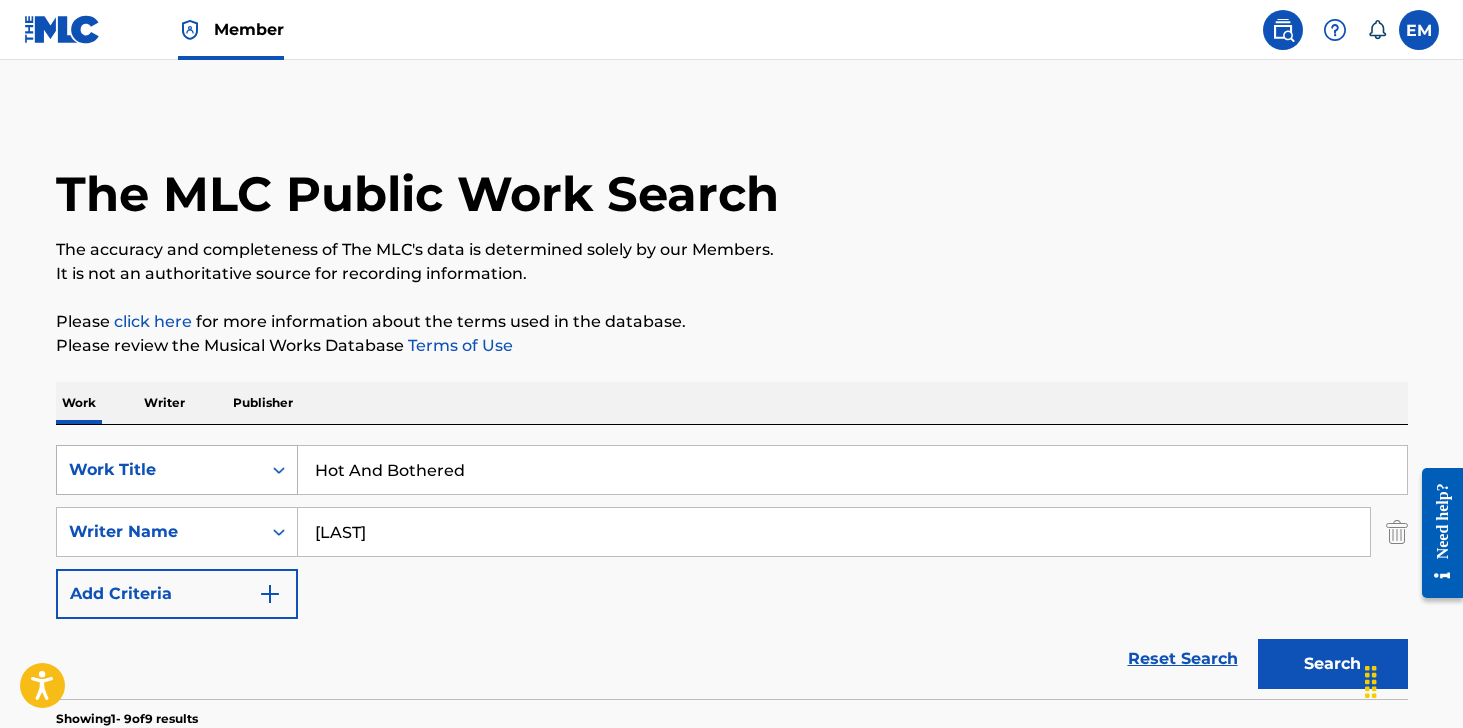 click on "Work Title" at bounding box center [177, 470] 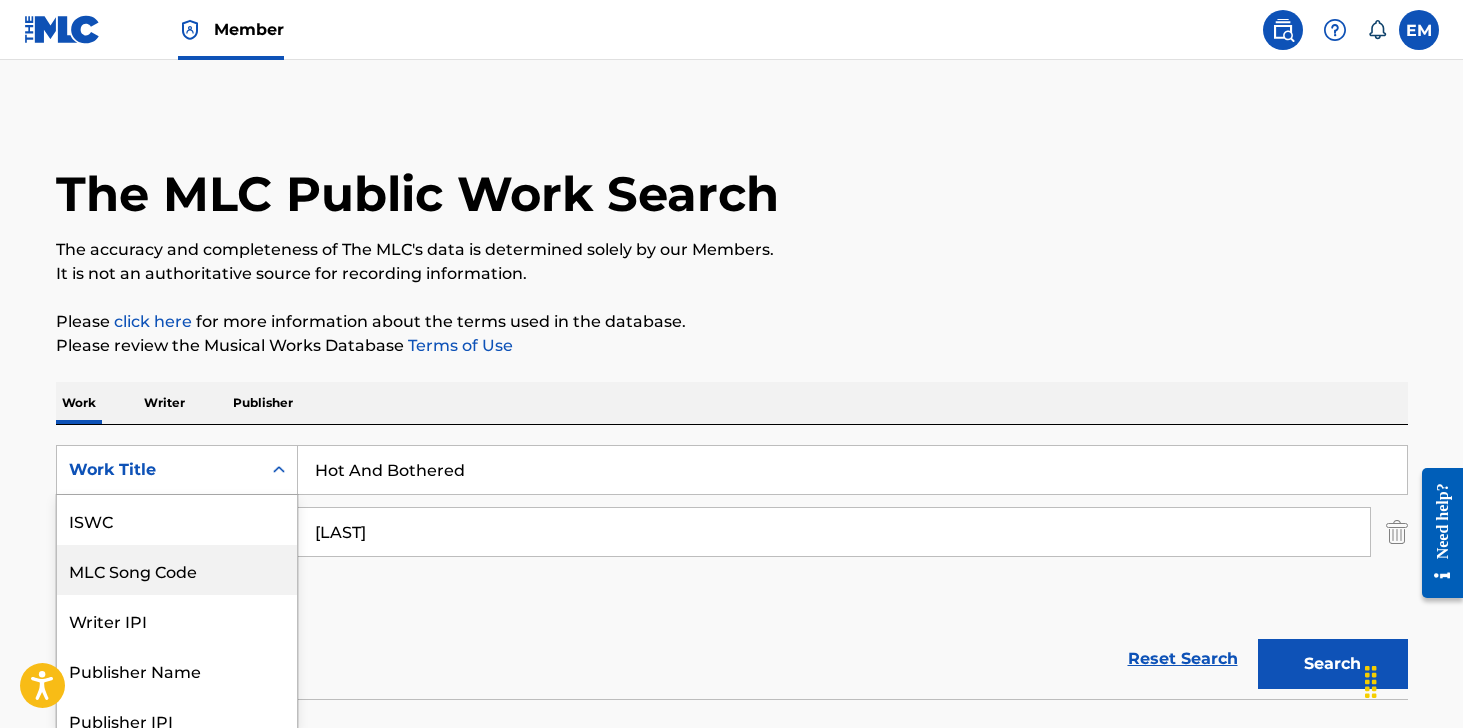scroll, scrollTop: 68, scrollLeft: 0, axis: vertical 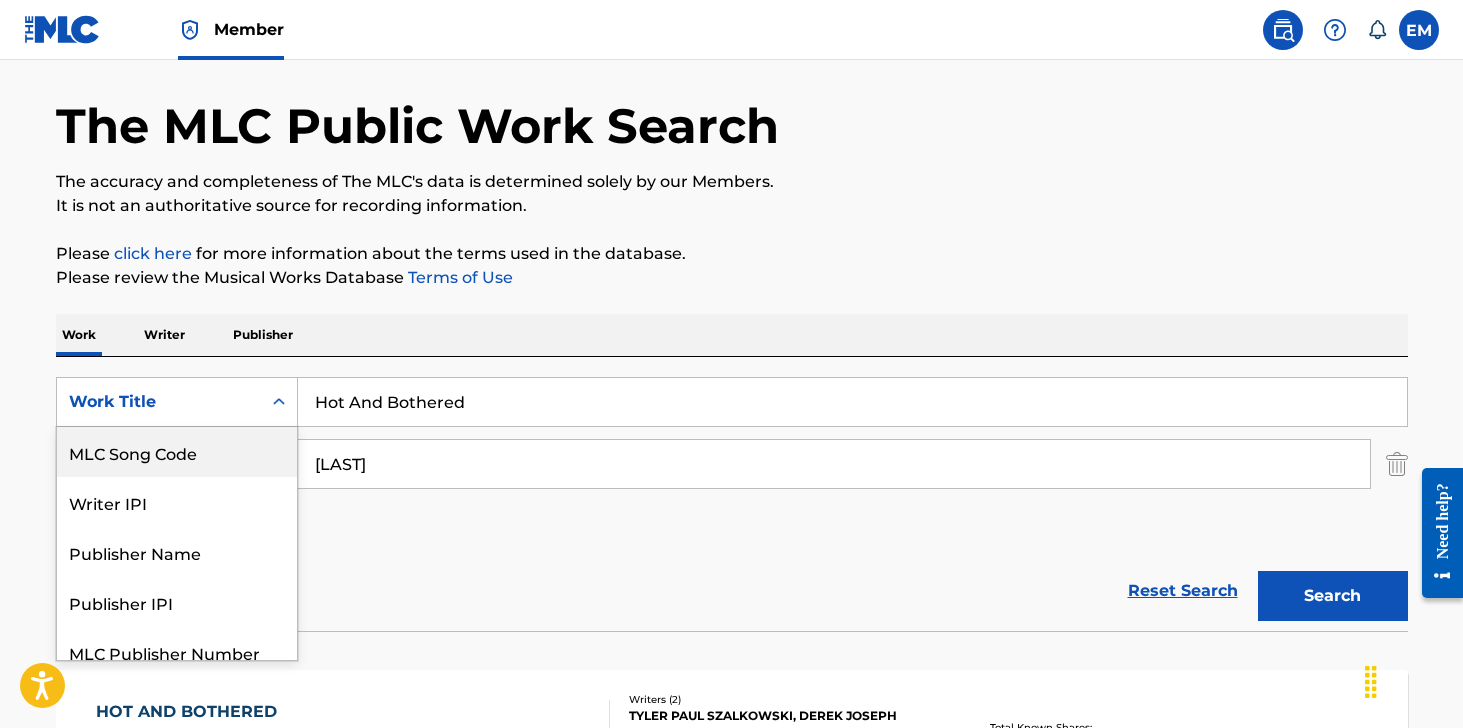 click on "Publisher" at bounding box center (263, 335) 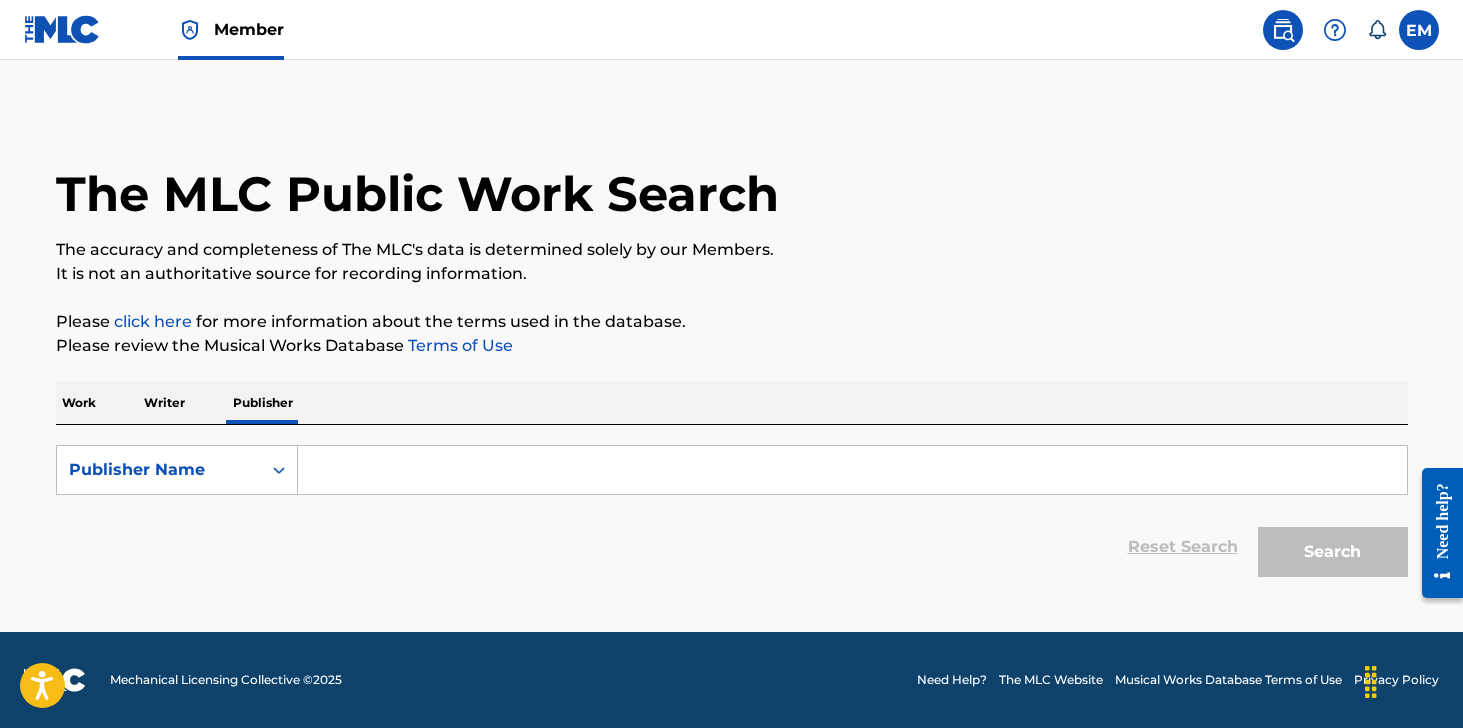 scroll, scrollTop: 0, scrollLeft: 0, axis: both 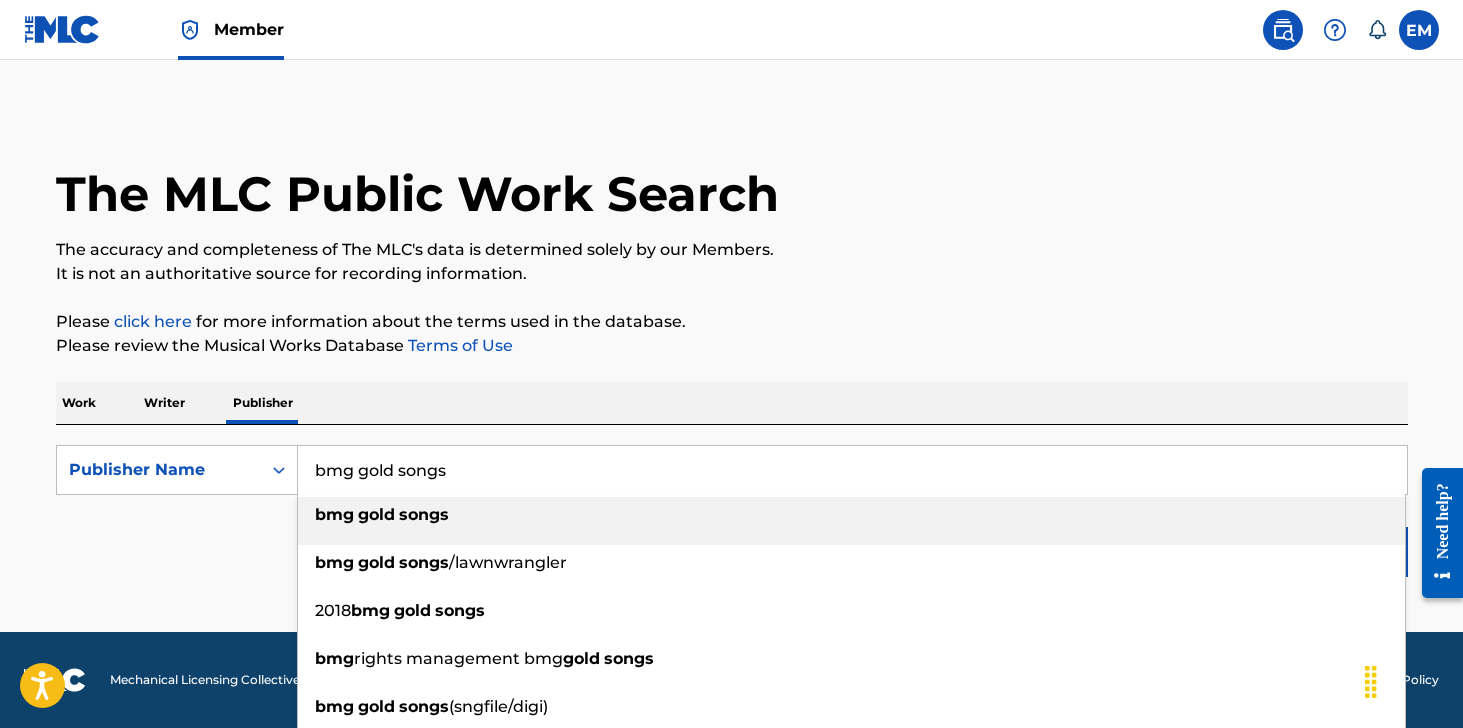 type on "bmg gold songs" 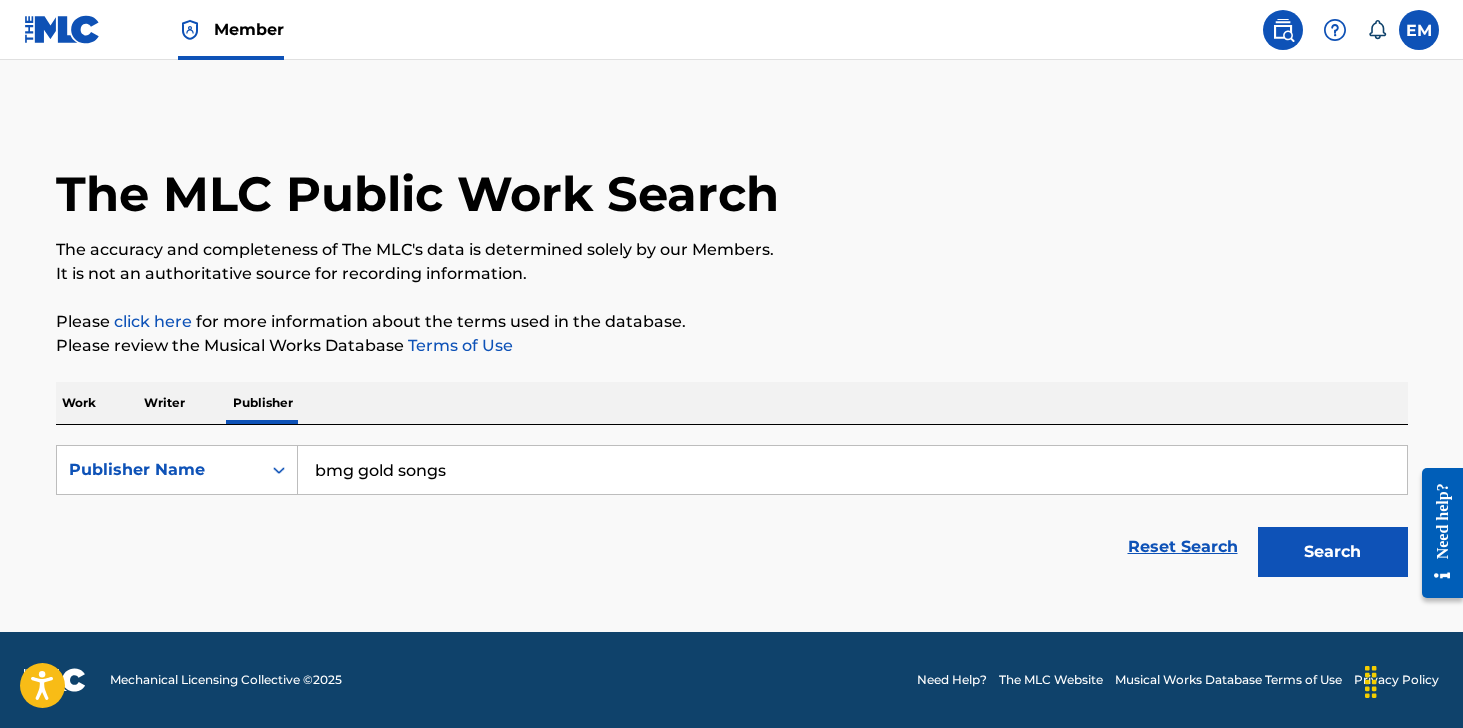 click on "Search" at bounding box center (1328, 547) 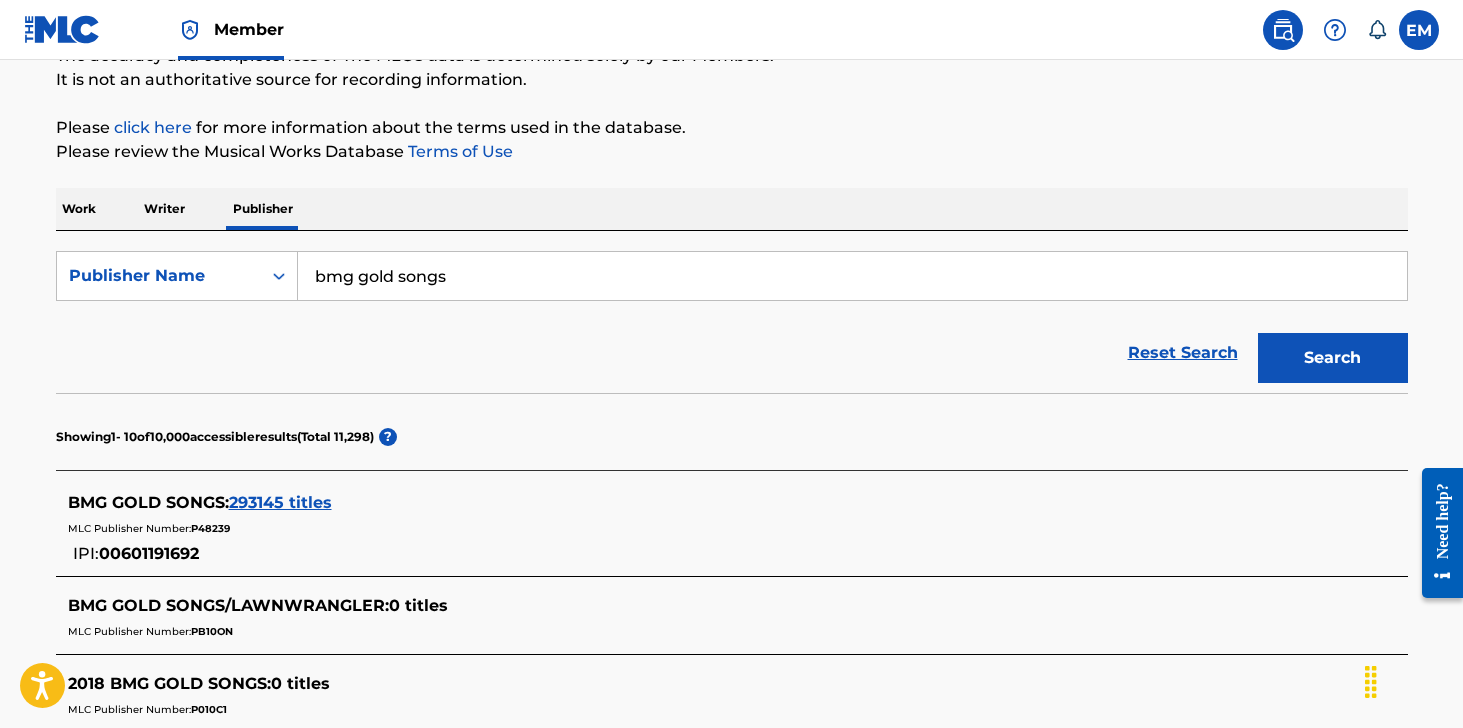 scroll, scrollTop: 400, scrollLeft: 0, axis: vertical 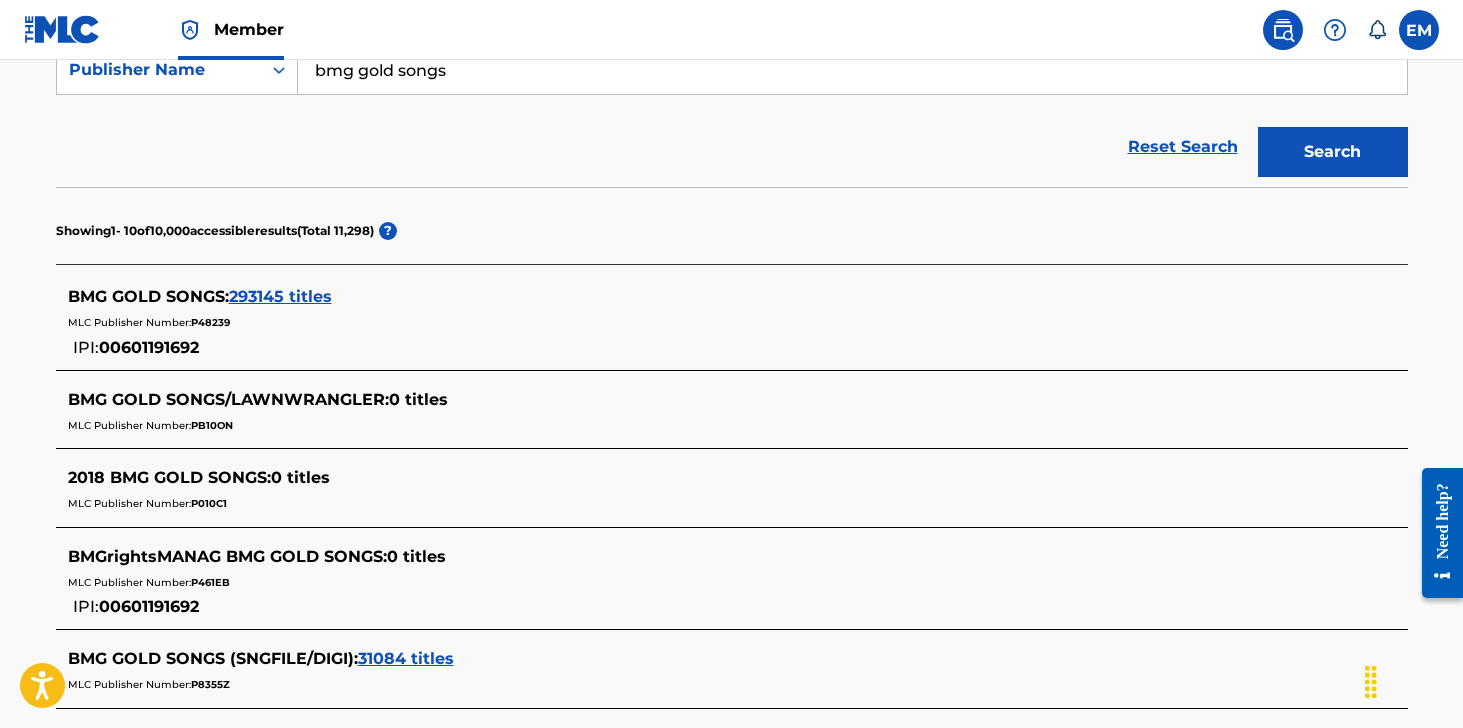 click on "P48239" at bounding box center [210, 322] 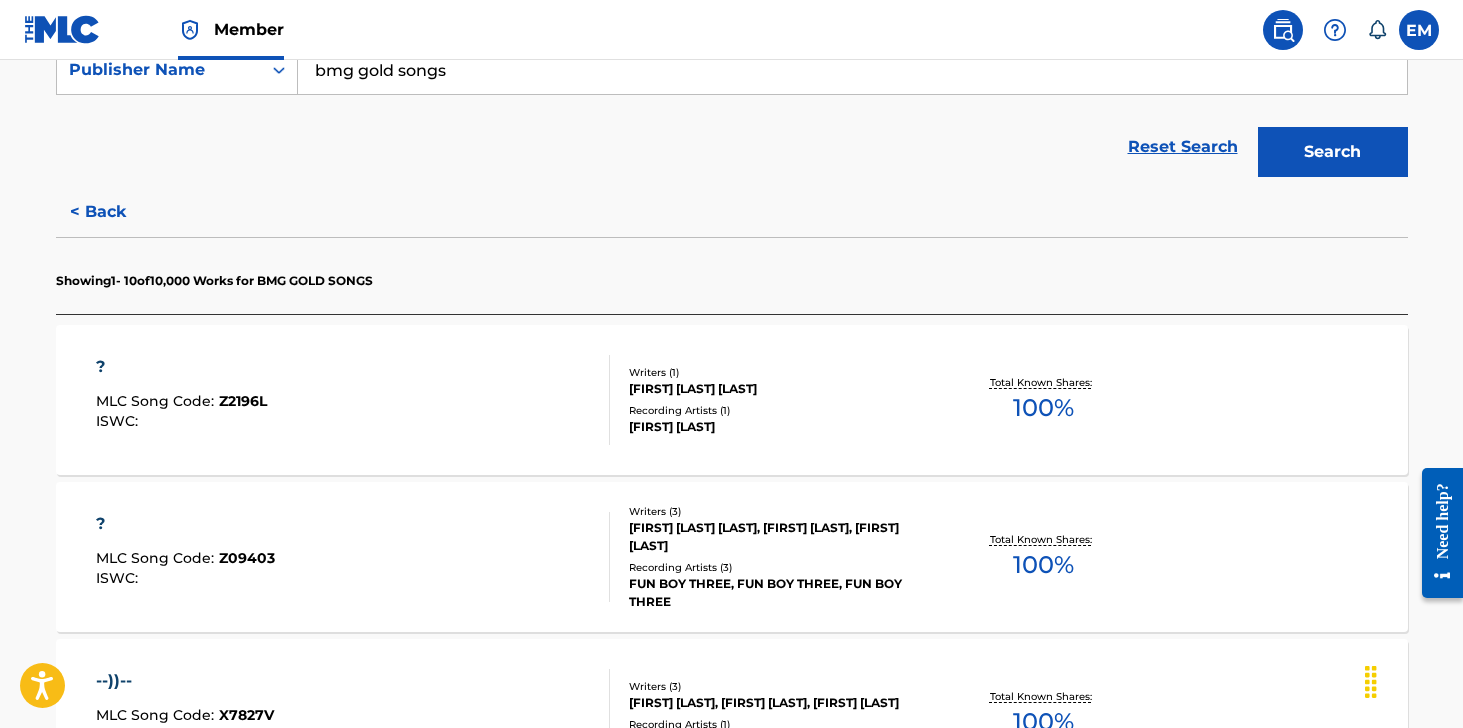 click on "? MLC Song Code : Z2196L ISWC :" at bounding box center [353, 400] 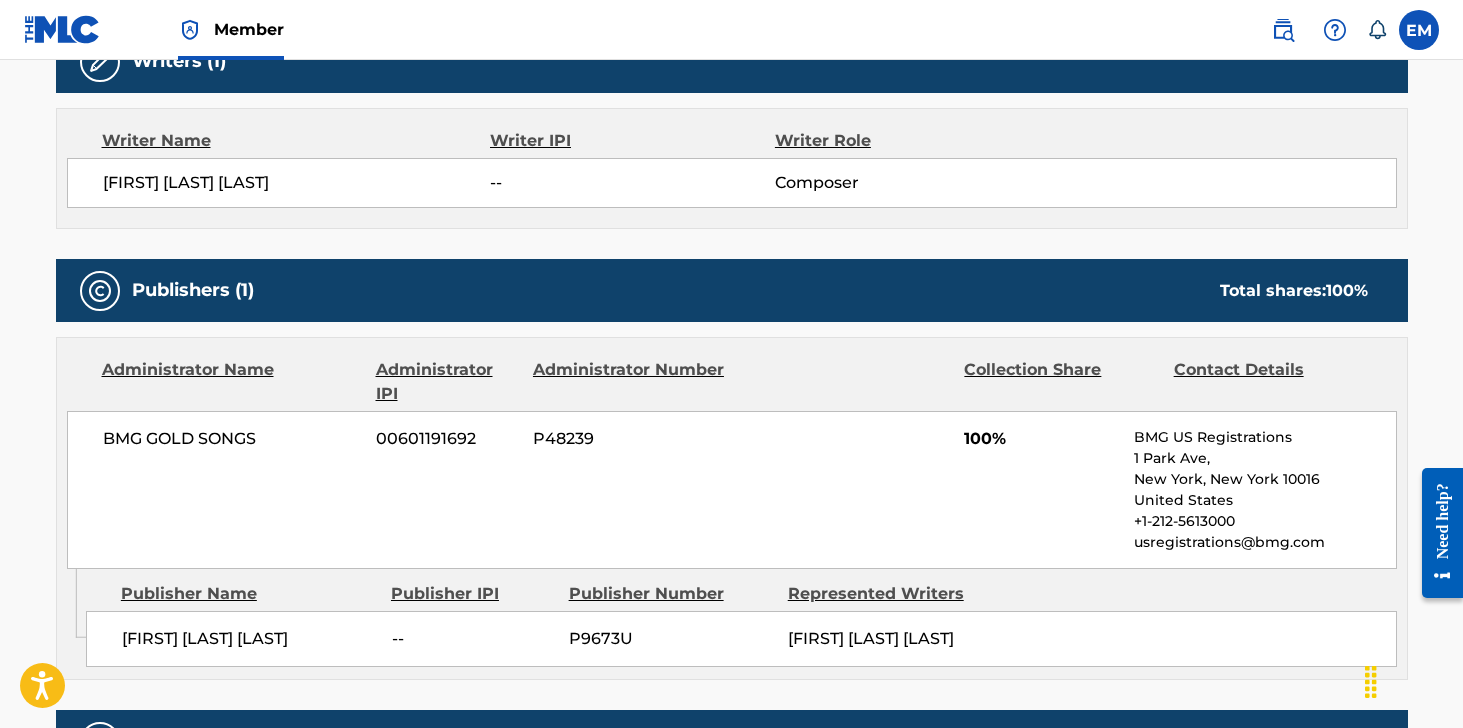 scroll, scrollTop: 800, scrollLeft: 0, axis: vertical 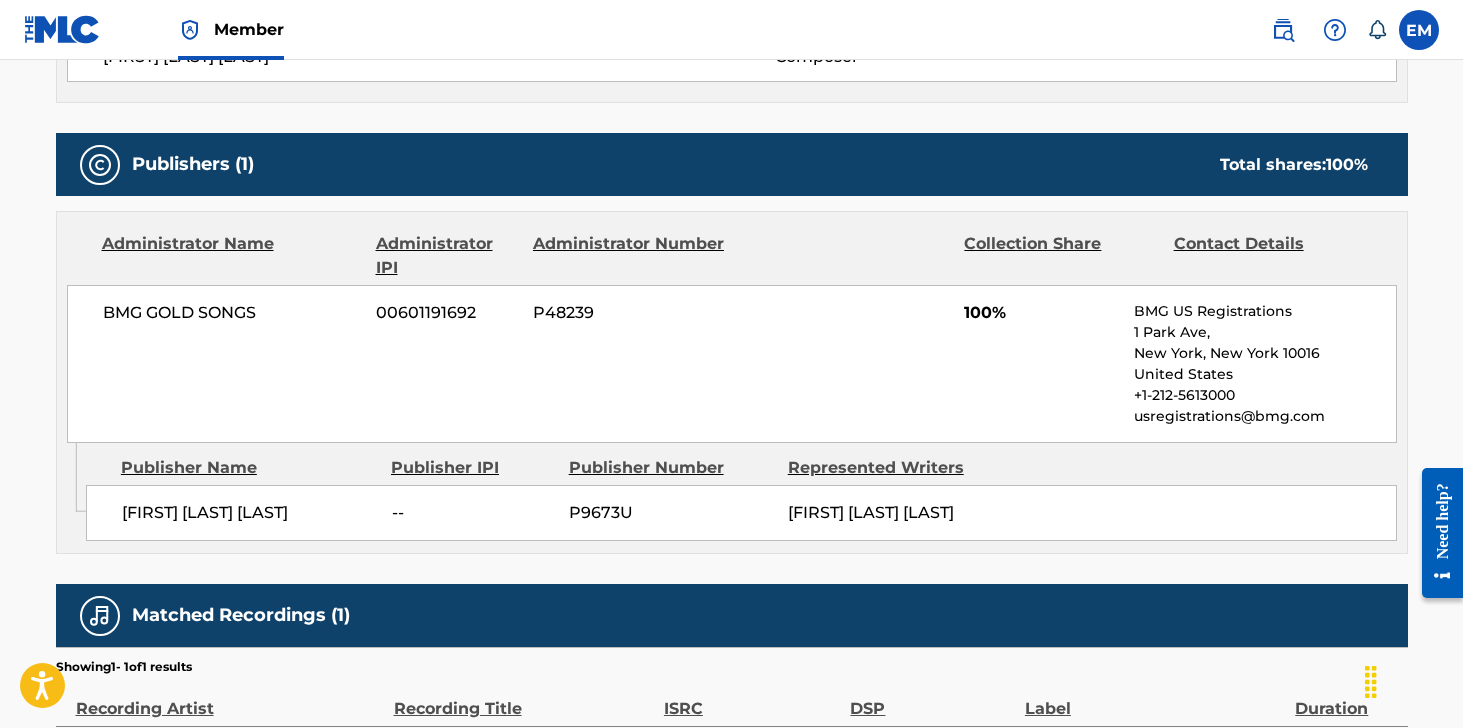 click on "00601191692" at bounding box center [447, 313] 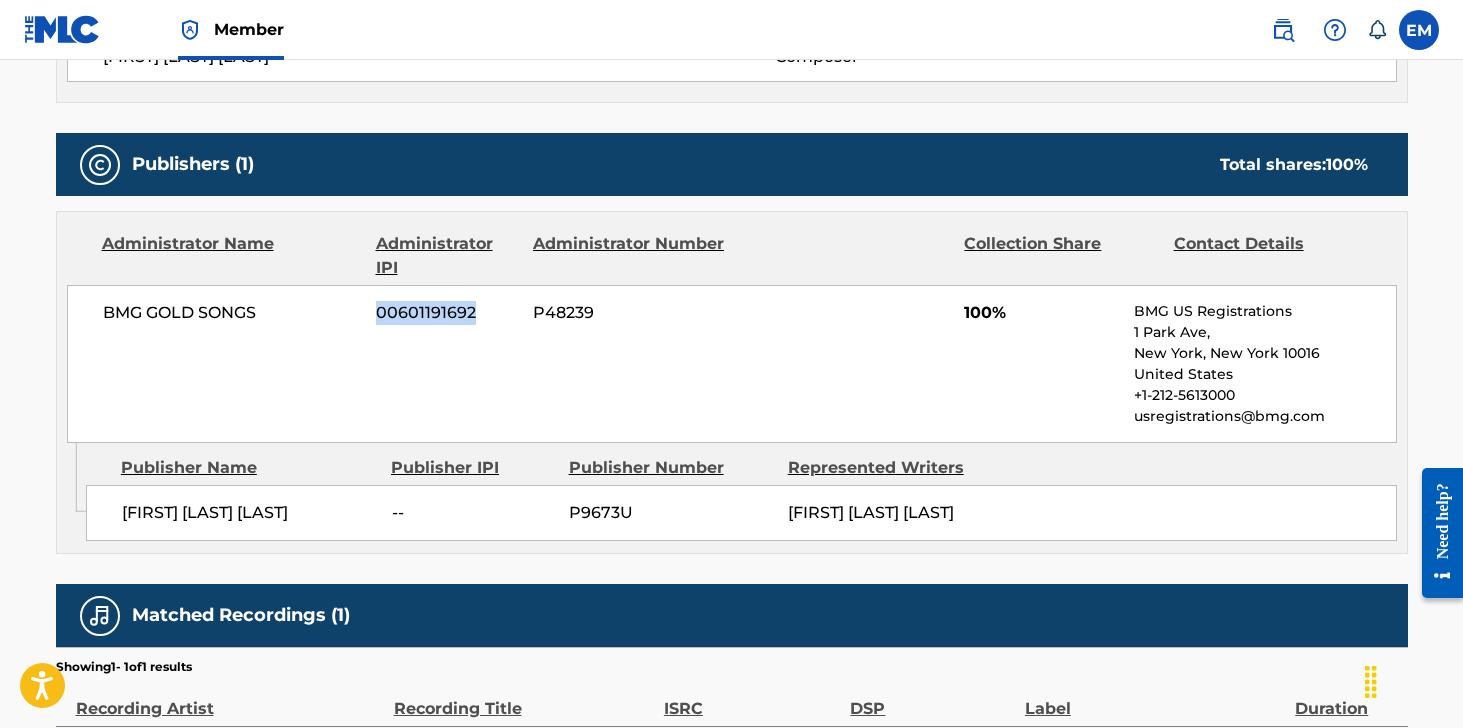 click on "00601191692" at bounding box center [447, 313] 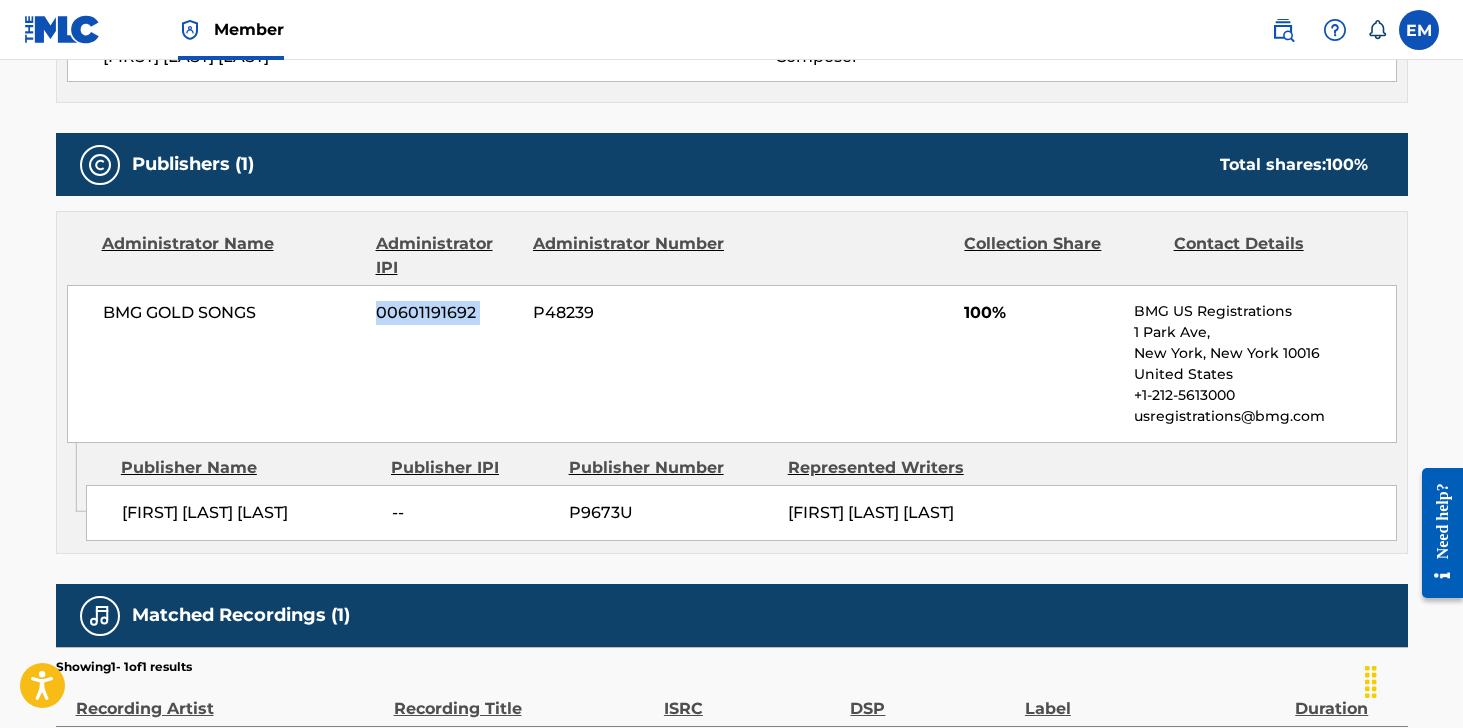 click on "00601191692" at bounding box center [447, 313] 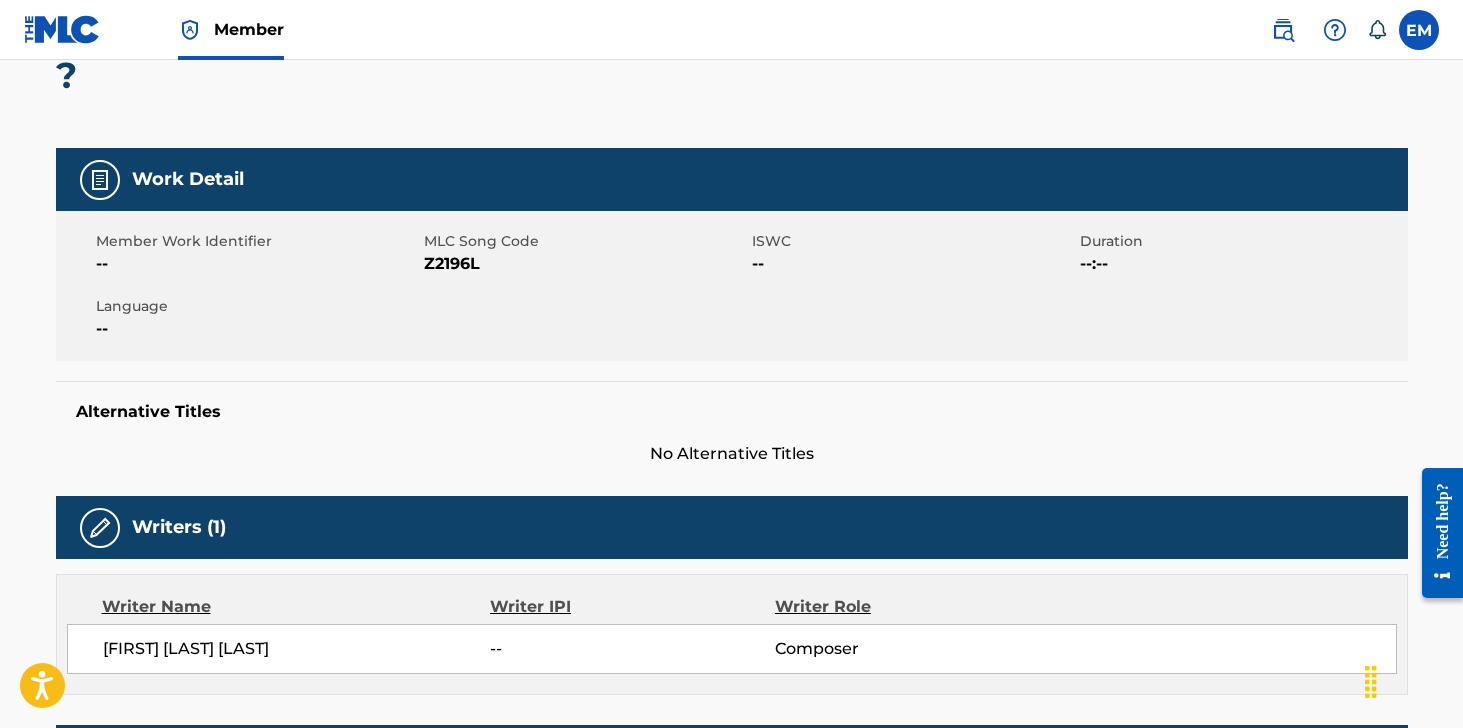 scroll, scrollTop: 0, scrollLeft: 0, axis: both 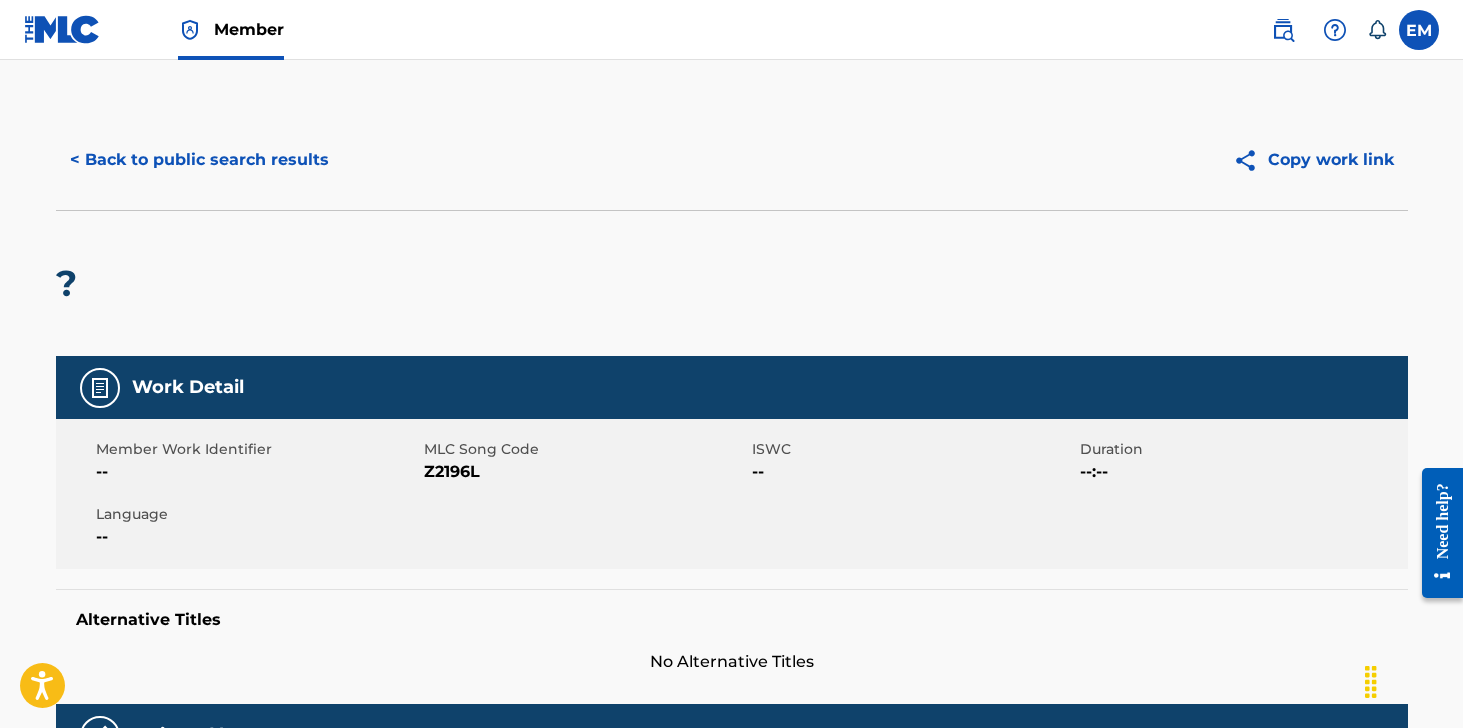 click on "< Back to public search results" at bounding box center (199, 160) 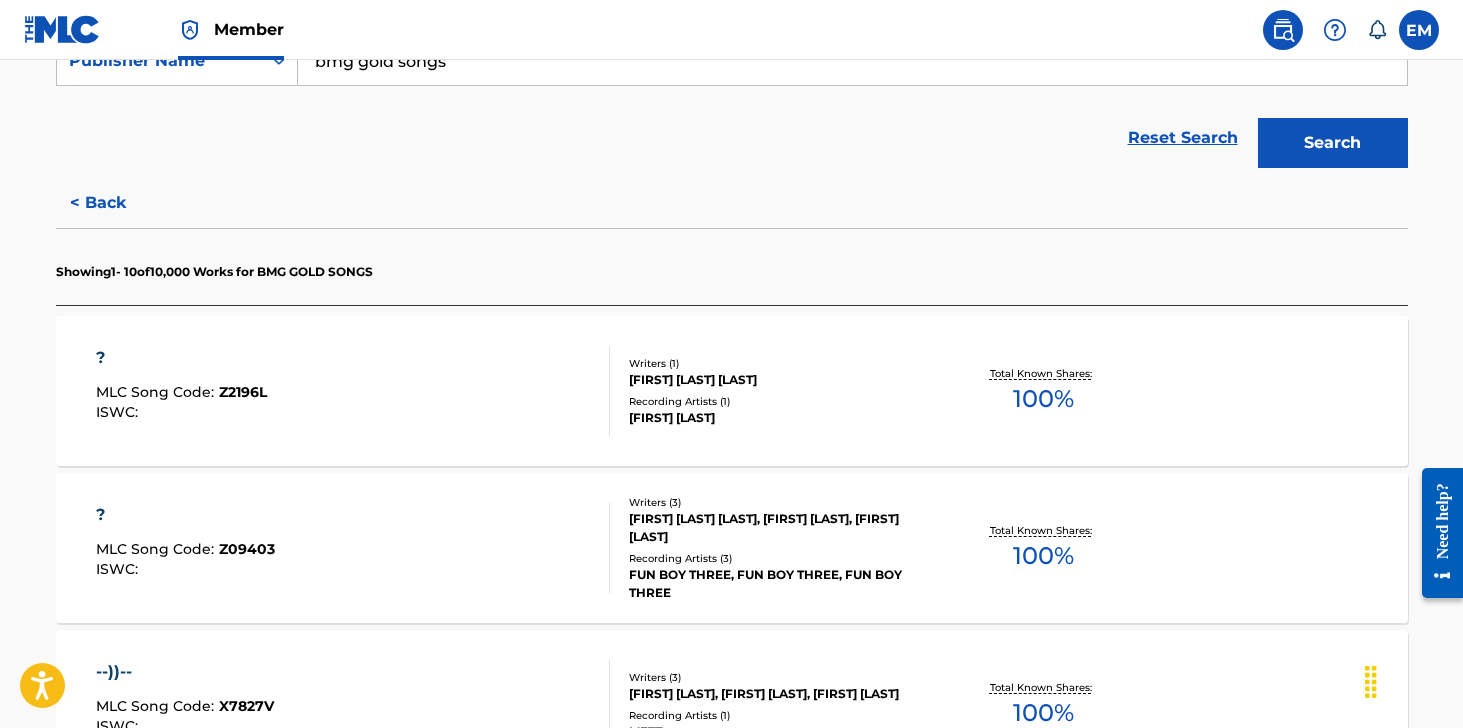 scroll, scrollTop: 426, scrollLeft: 0, axis: vertical 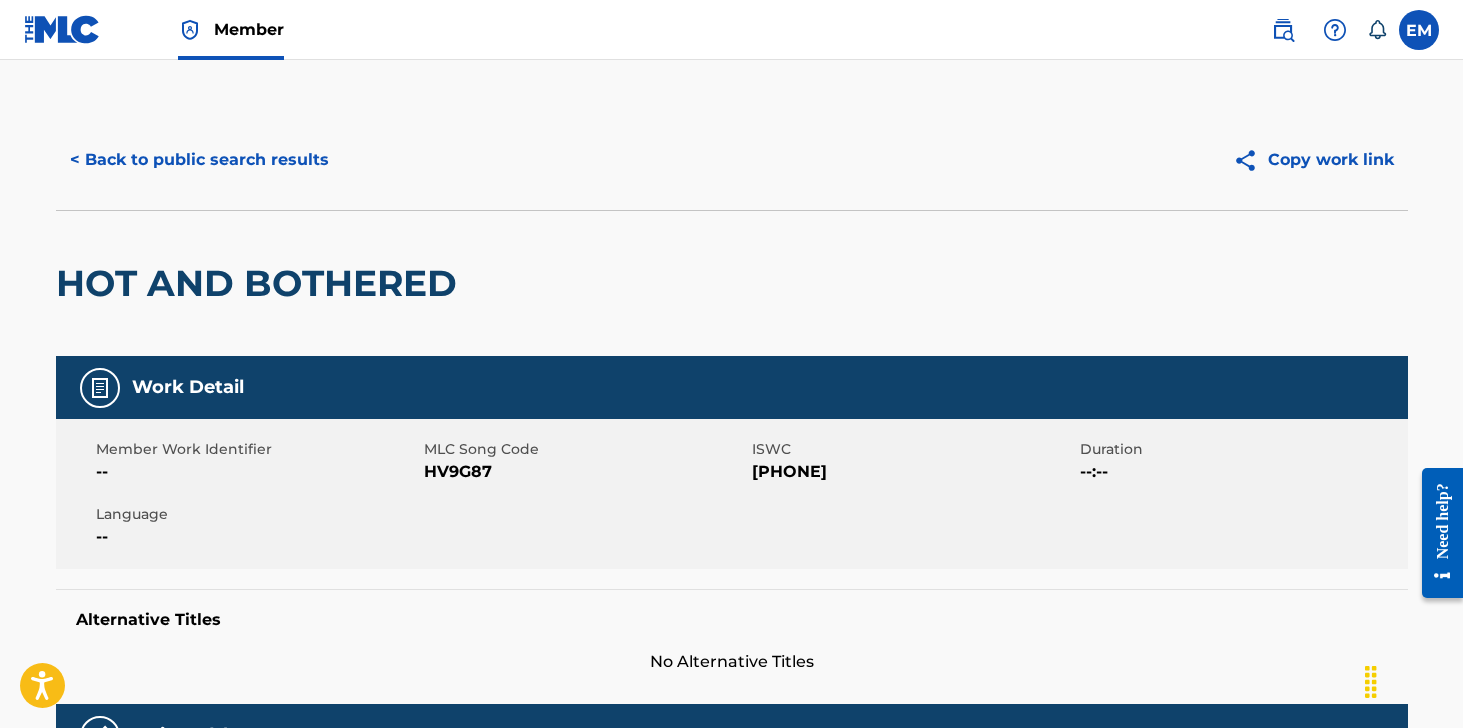 click at bounding box center [1283, 30] 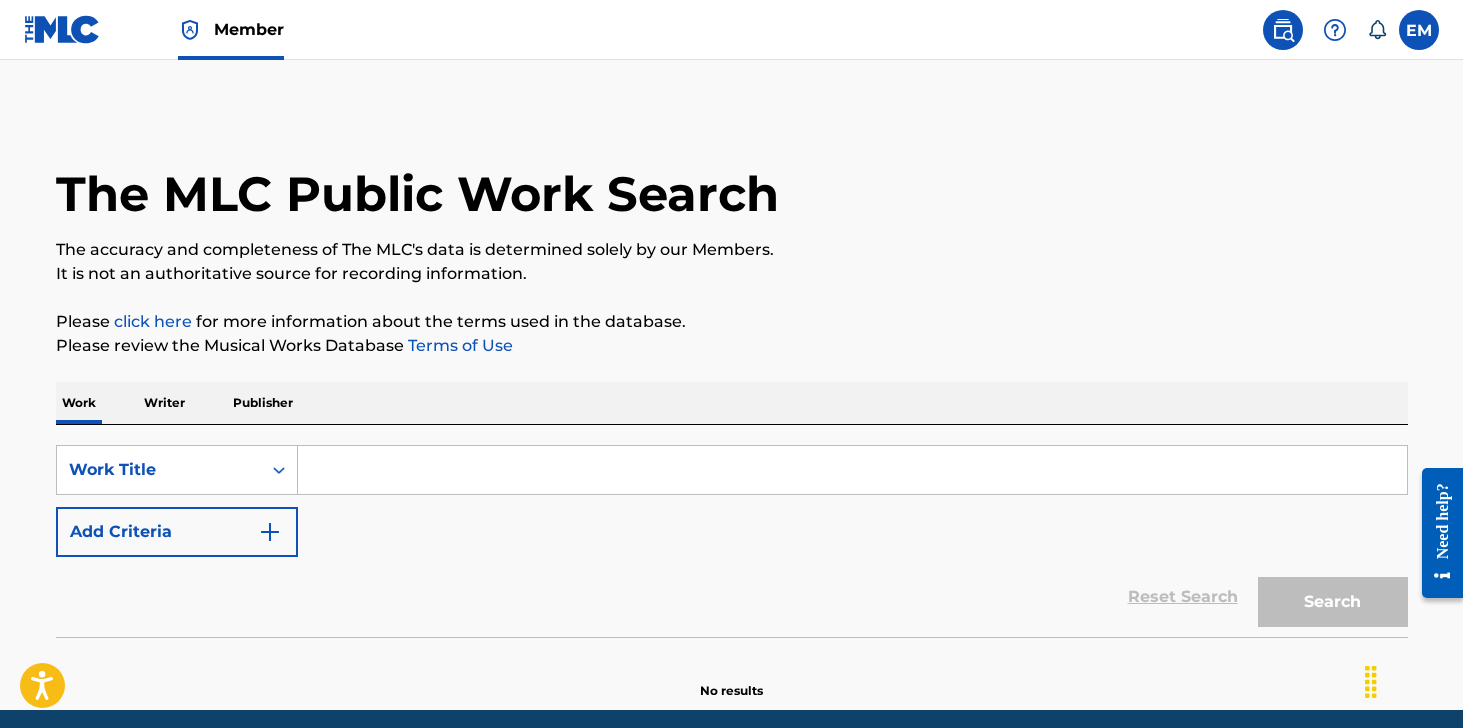 click on "Publisher" at bounding box center [263, 403] 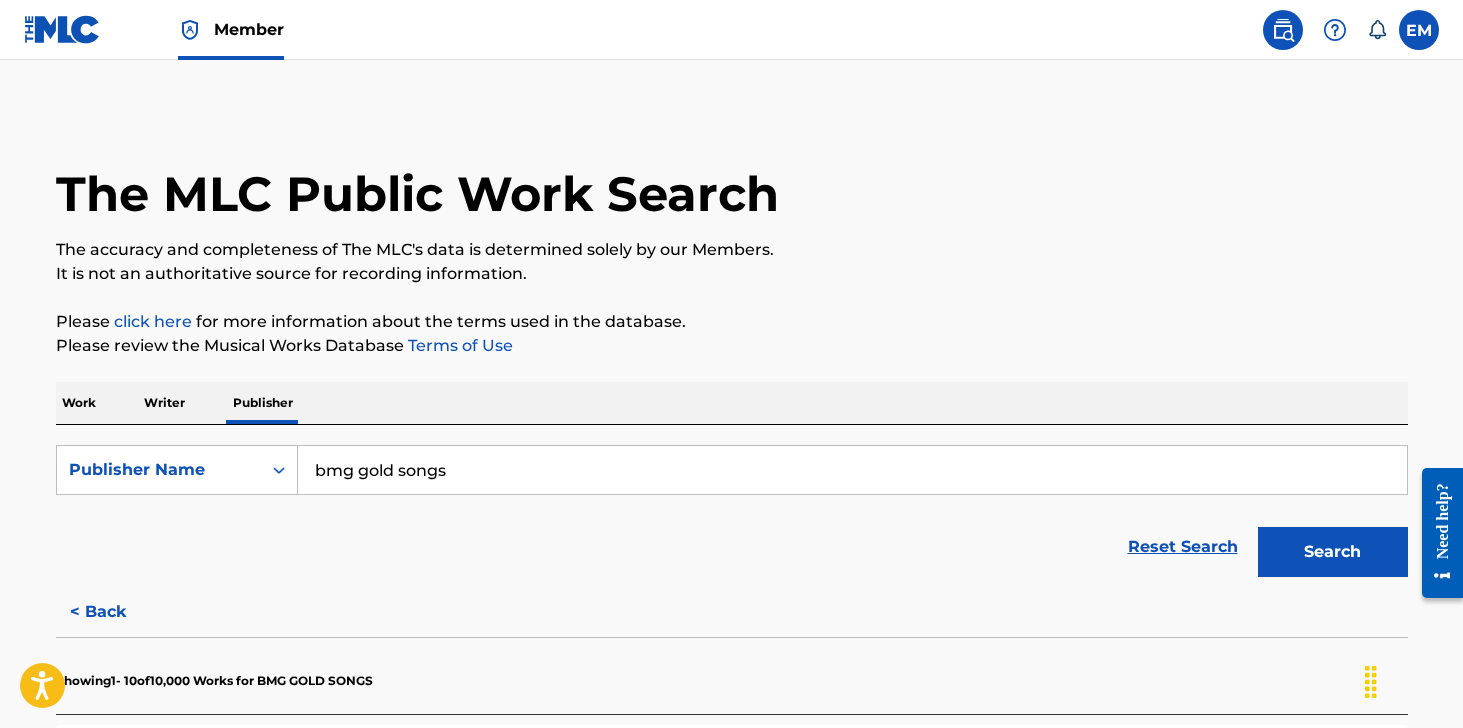 click on "Search" at bounding box center [1333, 552] 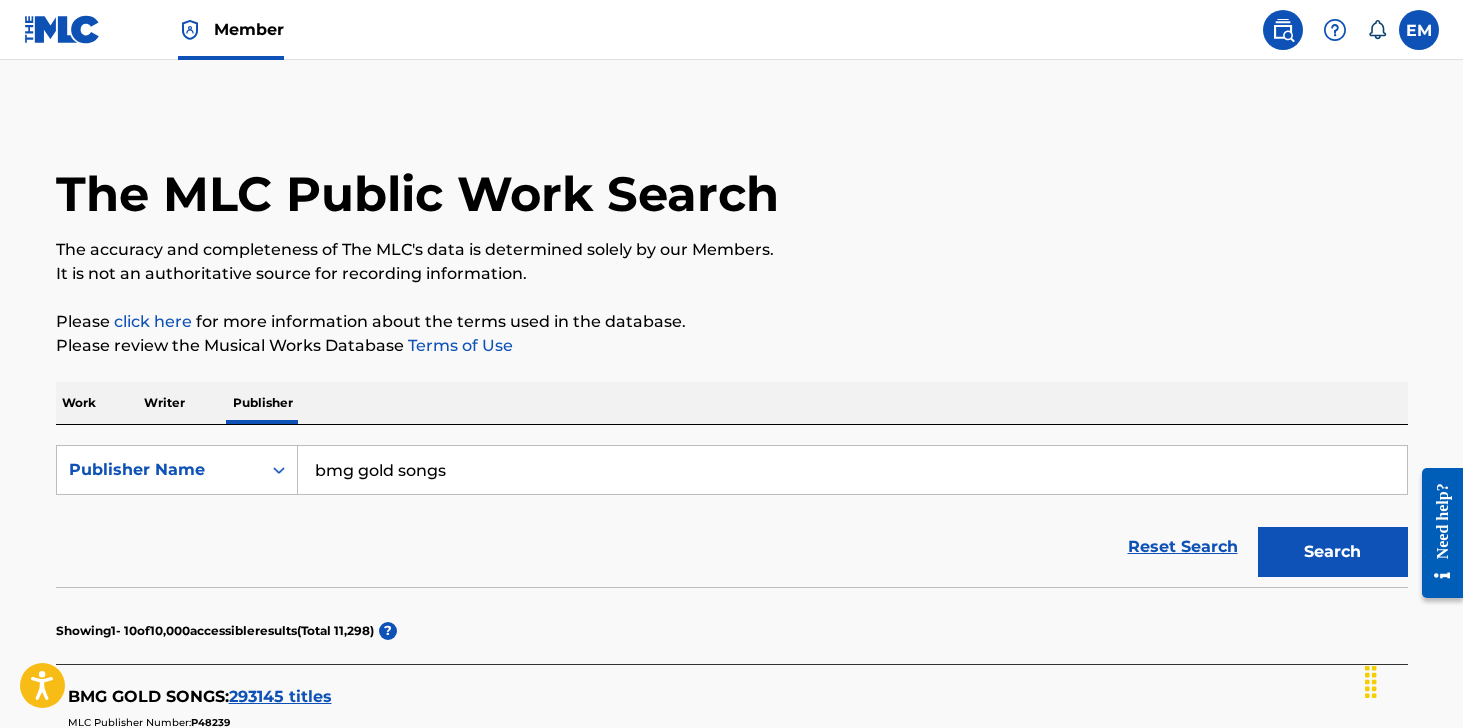 scroll, scrollTop: 400, scrollLeft: 0, axis: vertical 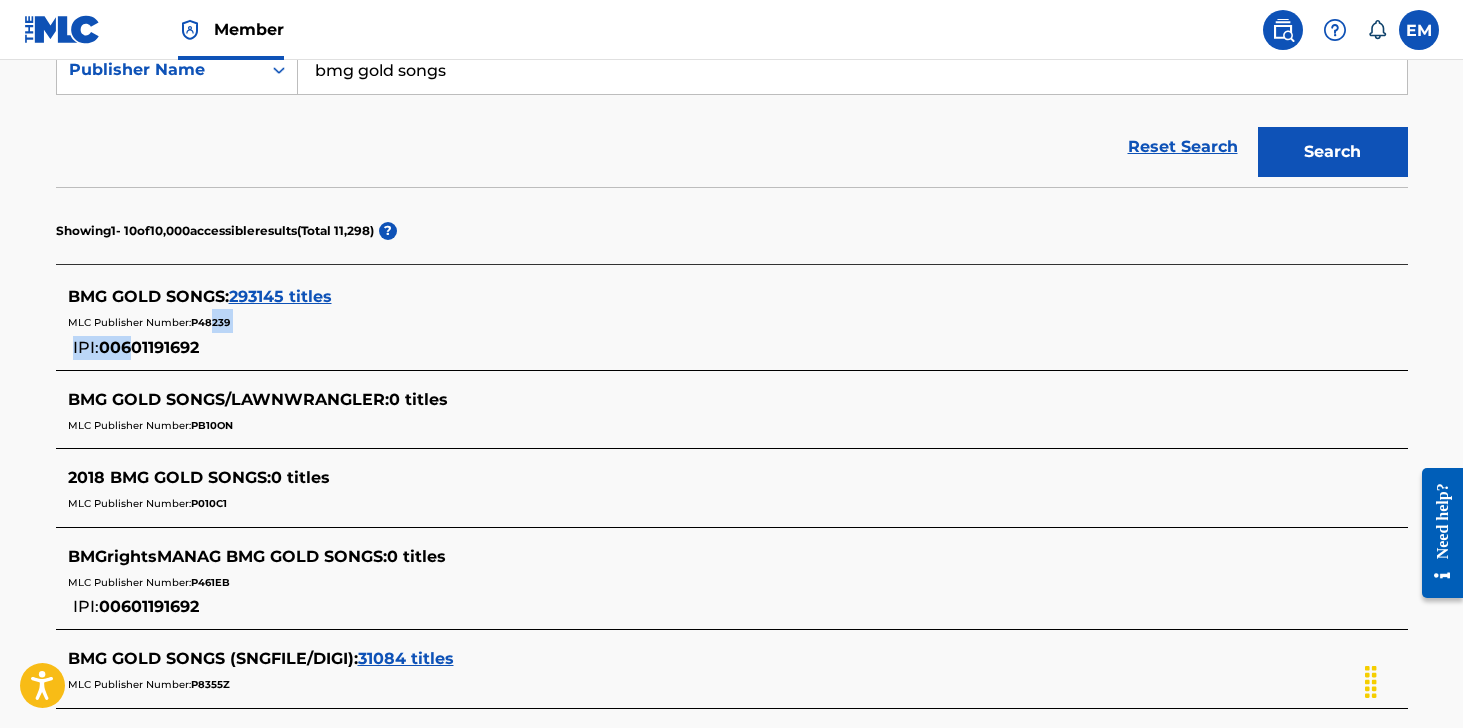 drag, startPoint x: 203, startPoint y: 349, endPoint x: 133, endPoint y: 343, distance: 70.256676 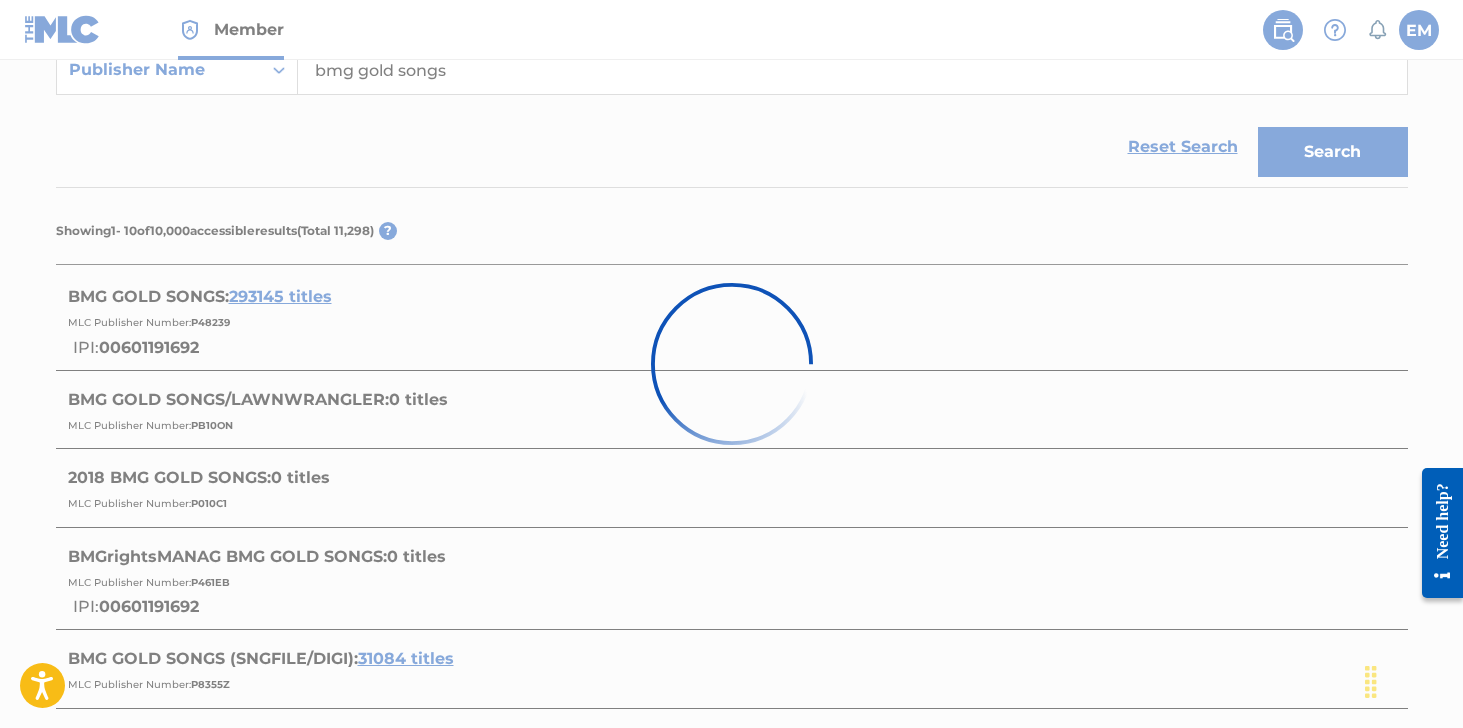 click at bounding box center (731, 364) 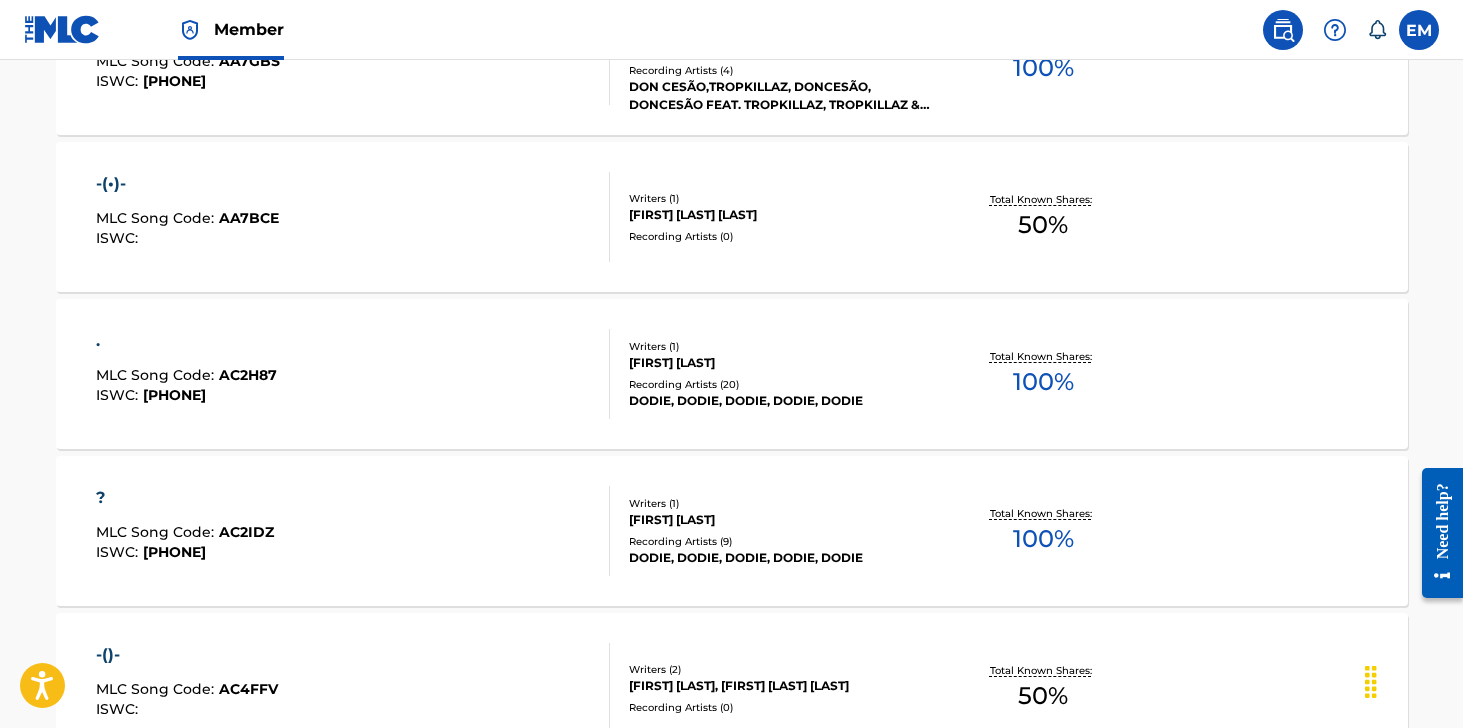 scroll, scrollTop: 1801, scrollLeft: 0, axis: vertical 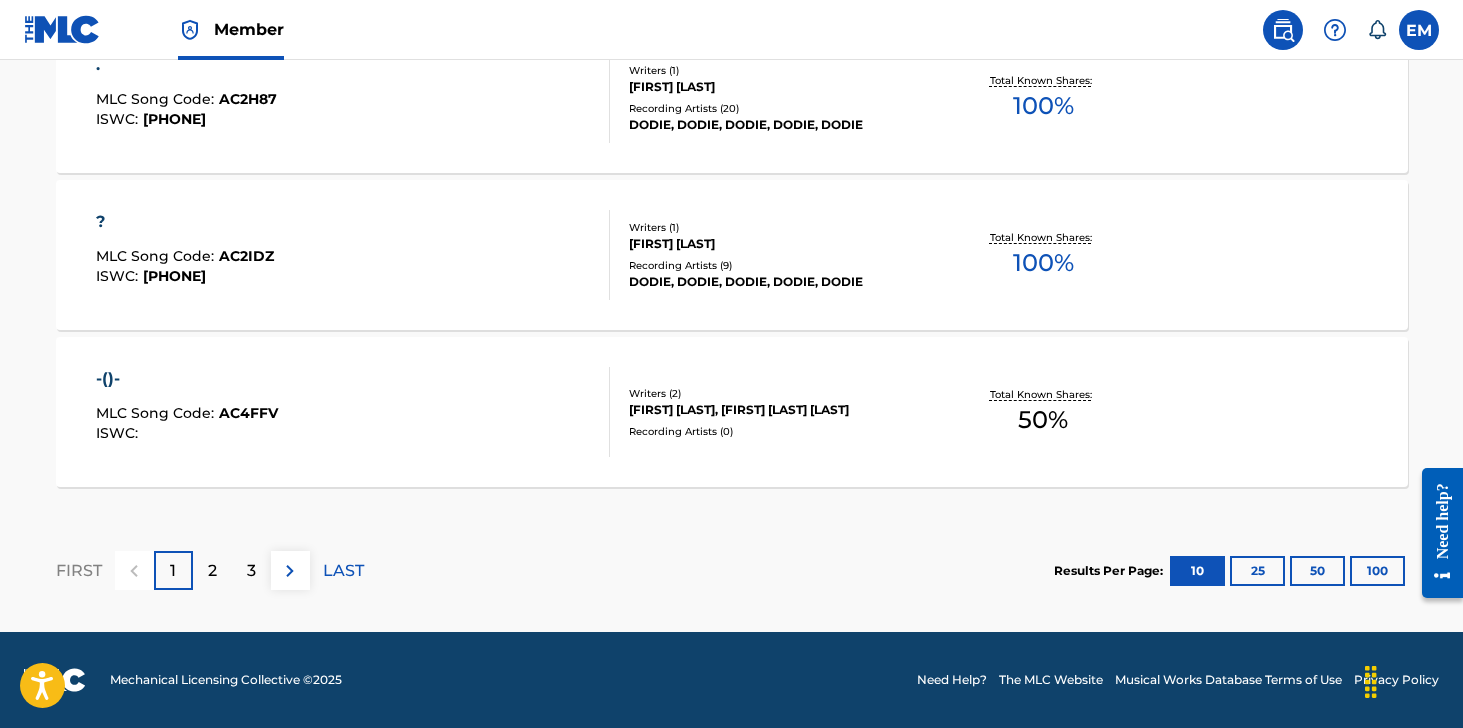 click on "-()- MLC Song Code : AC4FFV ISWC : Writers ( 2 ) [FIRST] [LAST], [FIRST] [LAST] Recording Artists ( 0 ) Total Known Shares: 50 %" at bounding box center (732, 412) 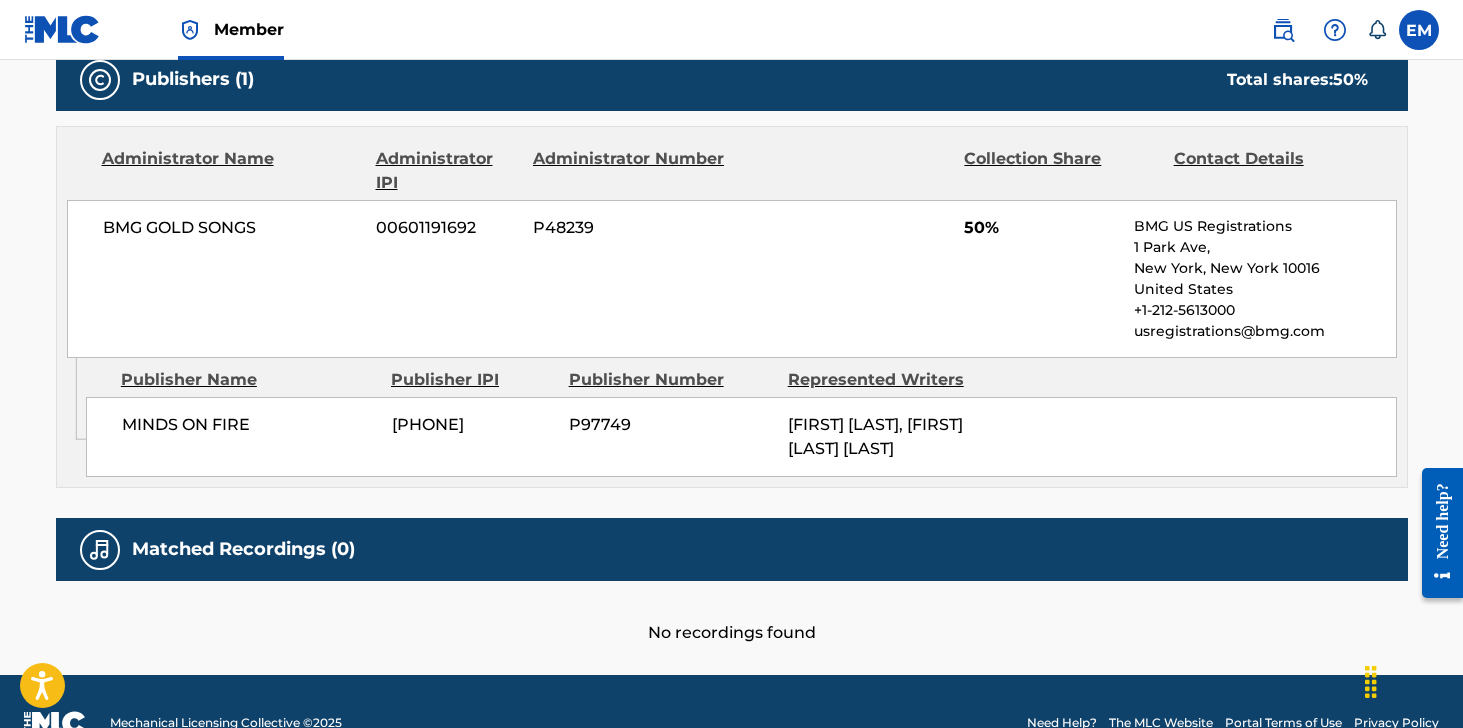 scroll, scrollTop: 800, scrollLeft: 0, axis: vertical 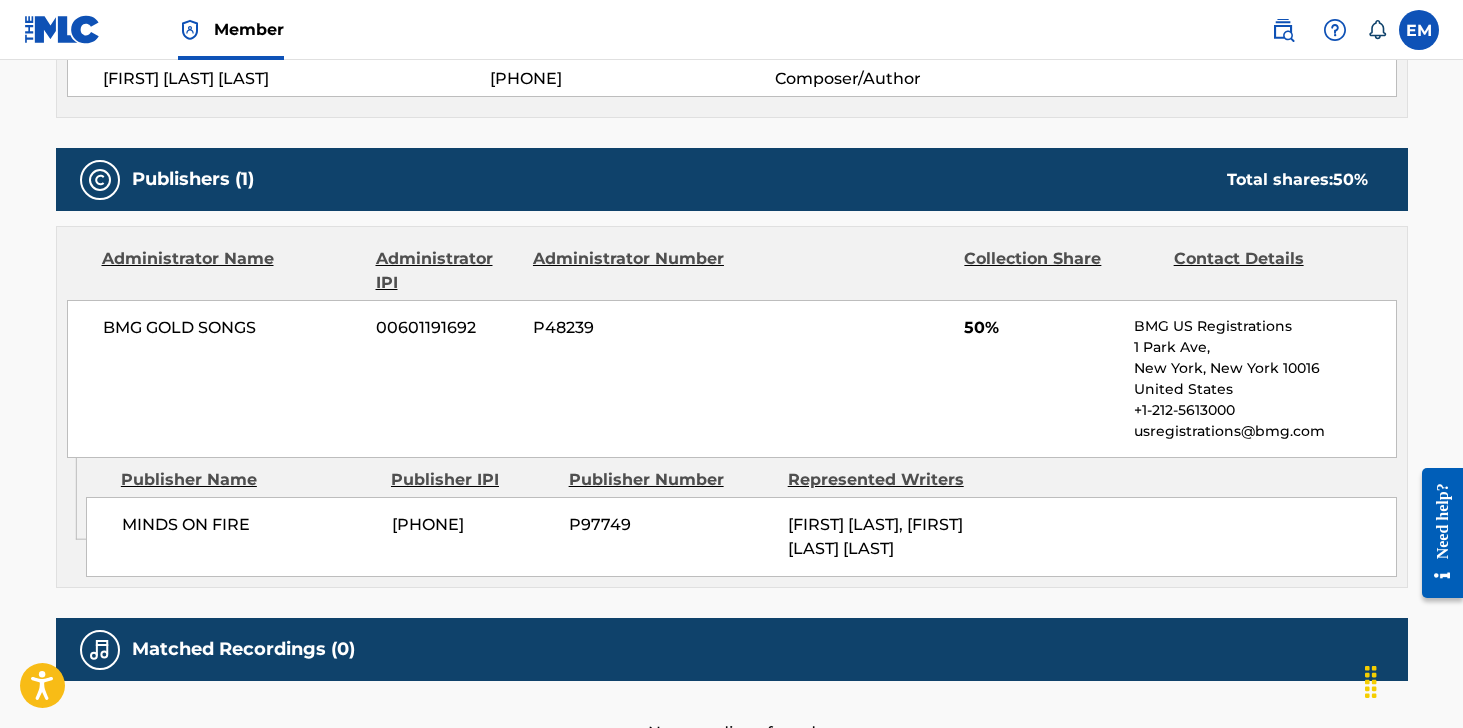 click on "00601191692" at bounding box center (447, 328) 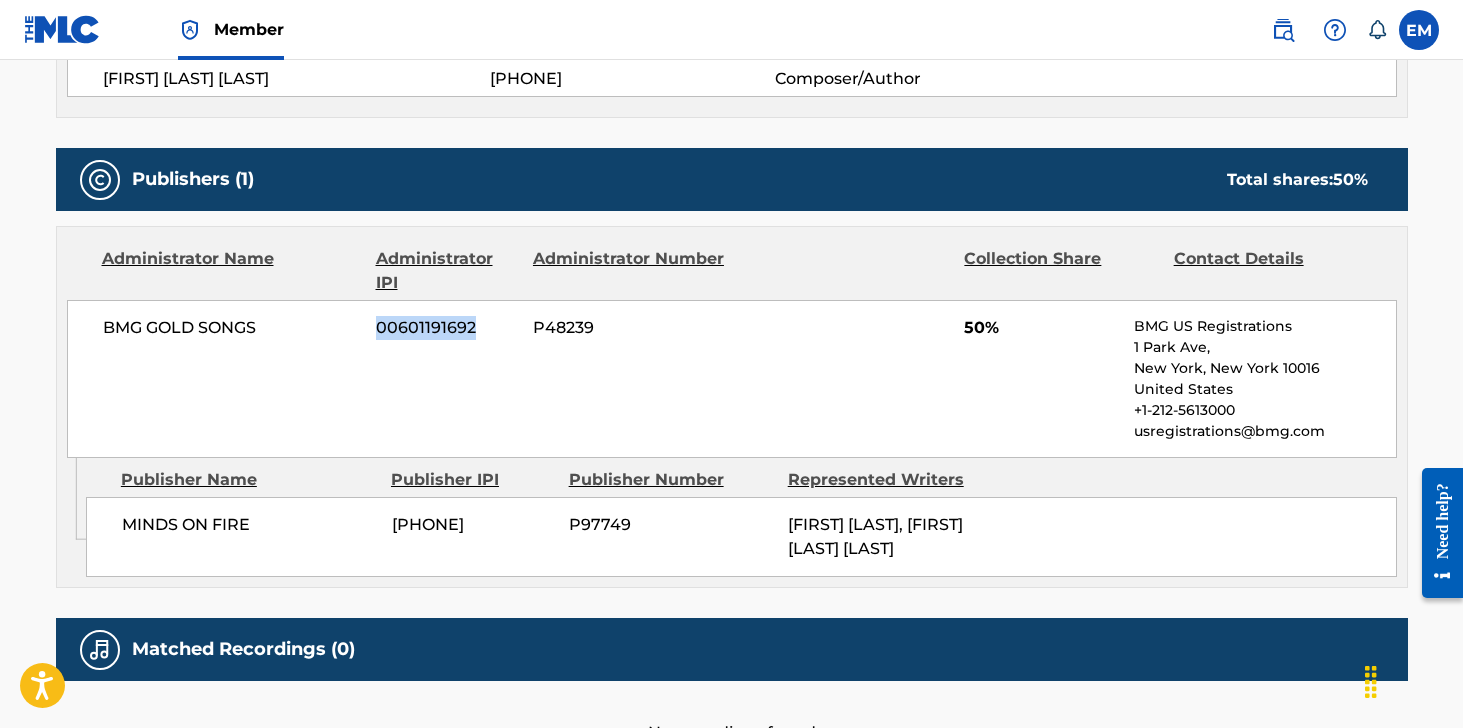 click on "00601191692" at bounding box center [447, 328] 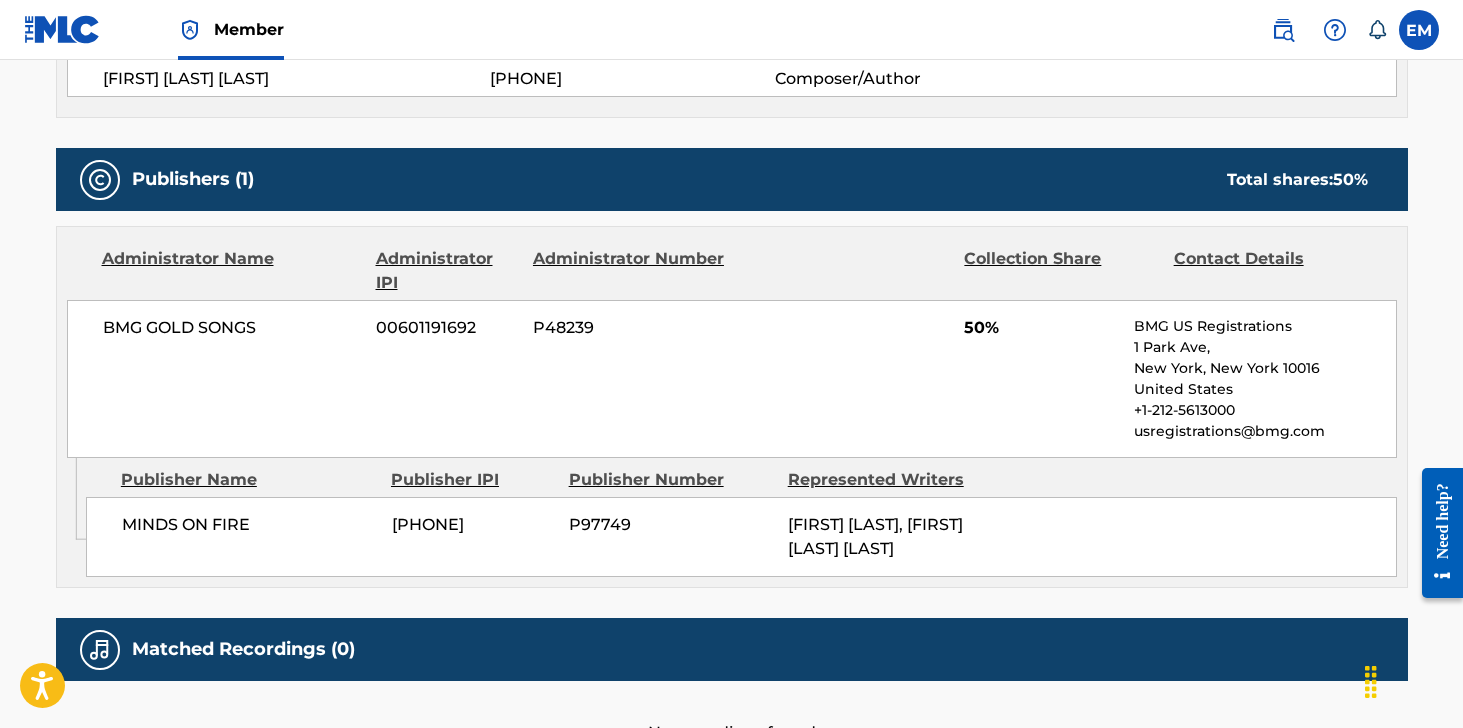 drag, startPoint x: 1079, startPoint y: 51, endPoint x: 1096, endPoint y: 47, distance: 17.464249 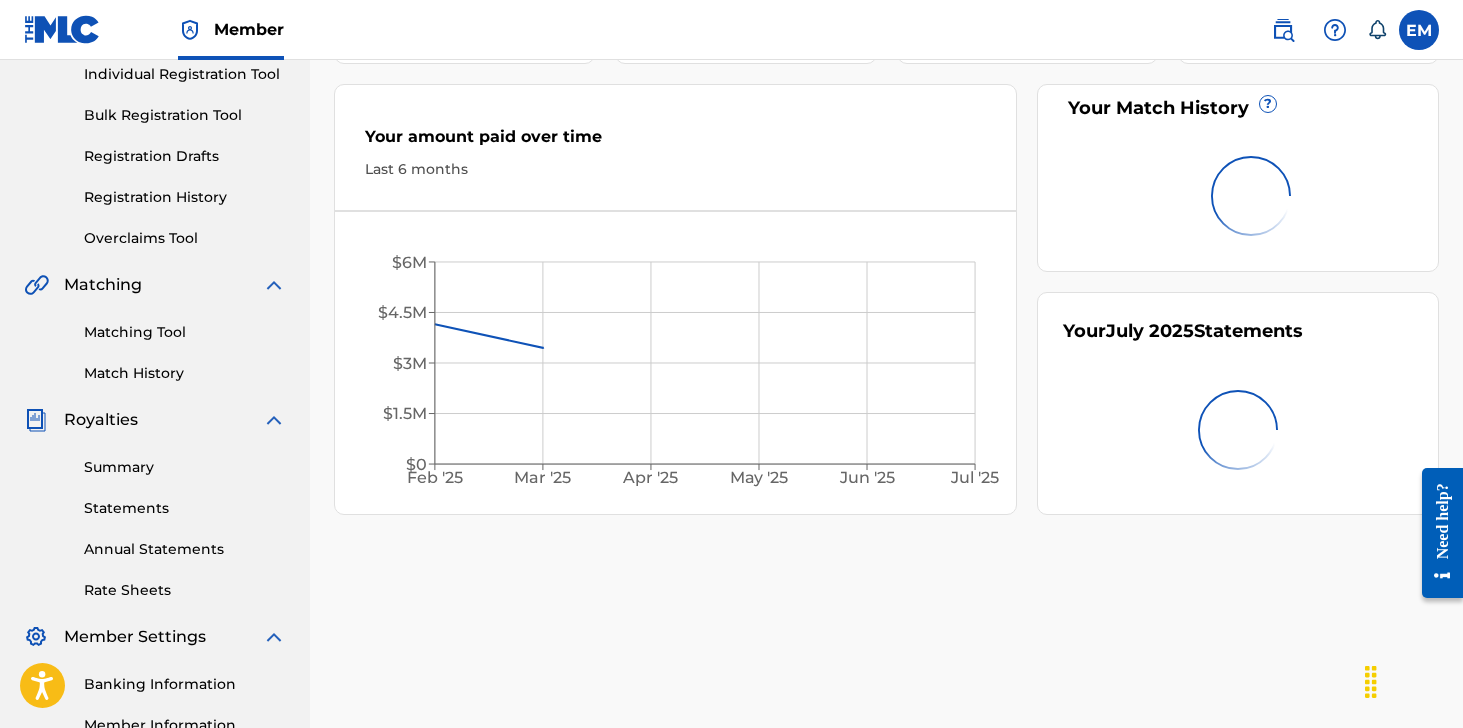 scroll, scrollTop: 471, scrollLeft: 0, axis: vertical 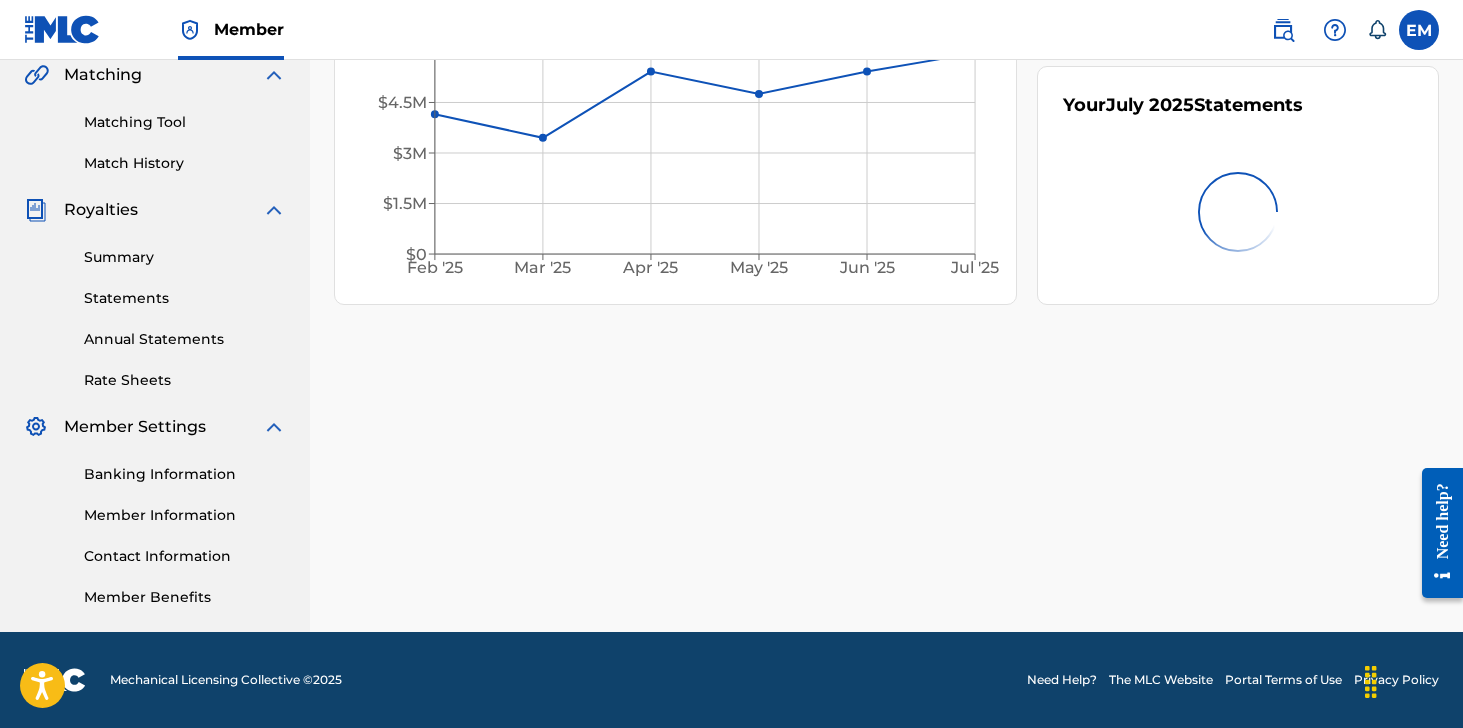 click on "Member Information" at bounding box center [185, 515] 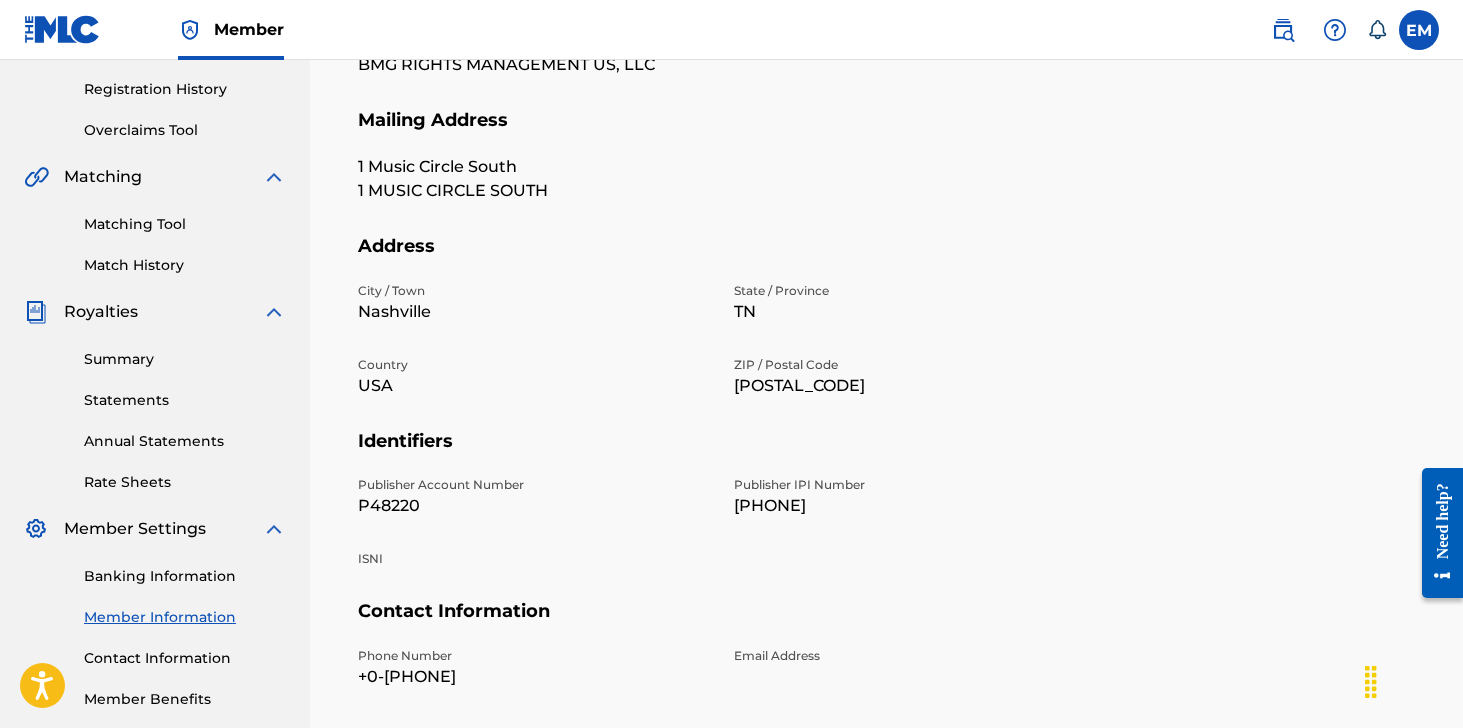 scroll, scrollTop: 400, scrollLeft: 0, axis: vertical 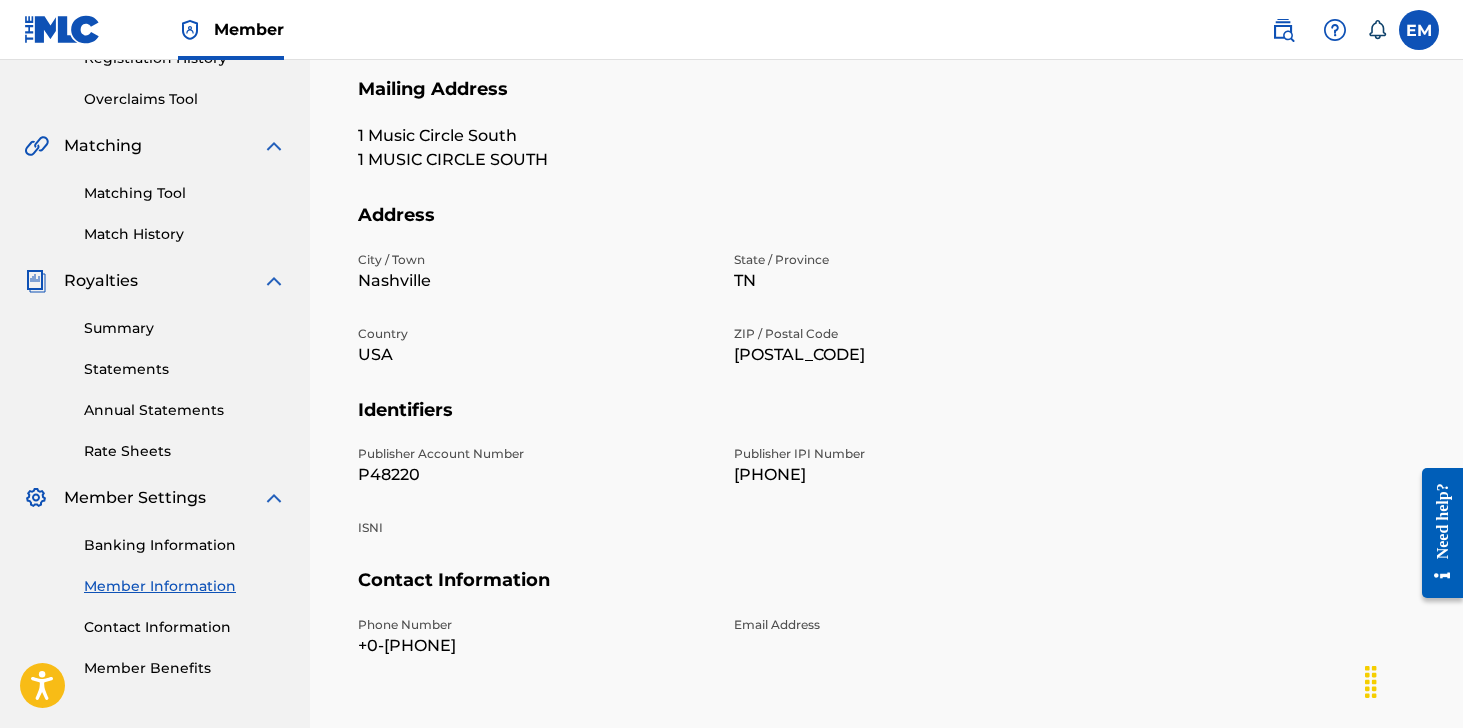 click on "Mailing Address 1 Music Circle South 1 MUSIC CIRCLE SOUTH" at bounding box center [886, 141] 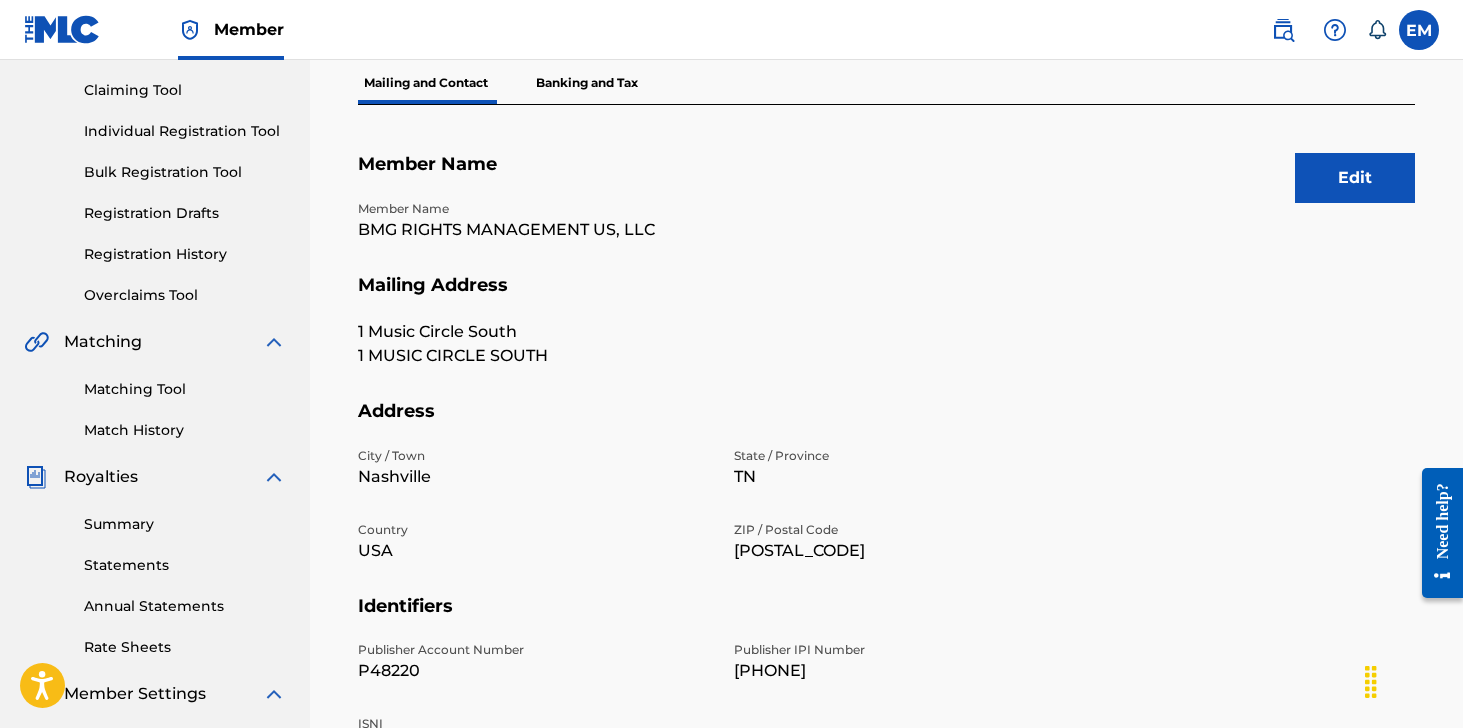 scroll, scrollTop: 0, scrollLeft: 0, axis: both 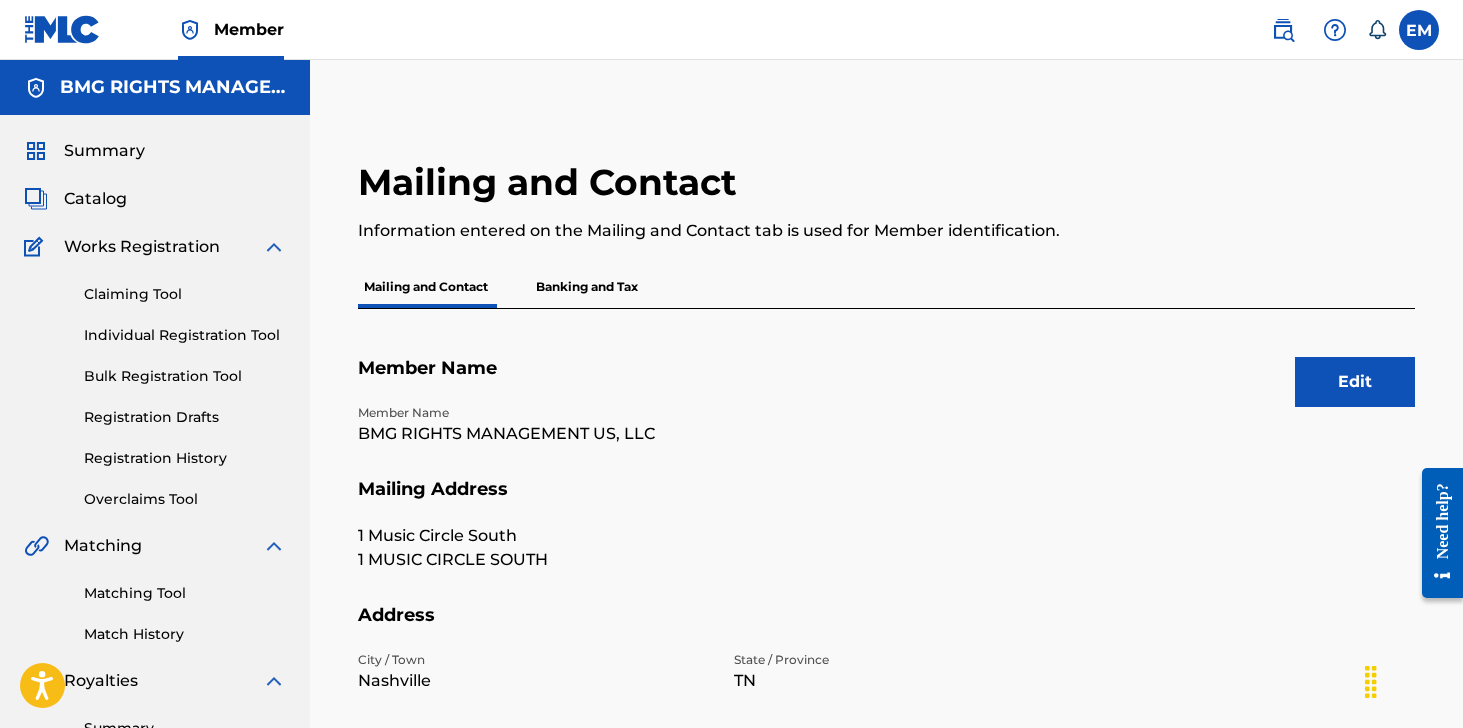 click on "Catalog" at bounding box center (95, 199) 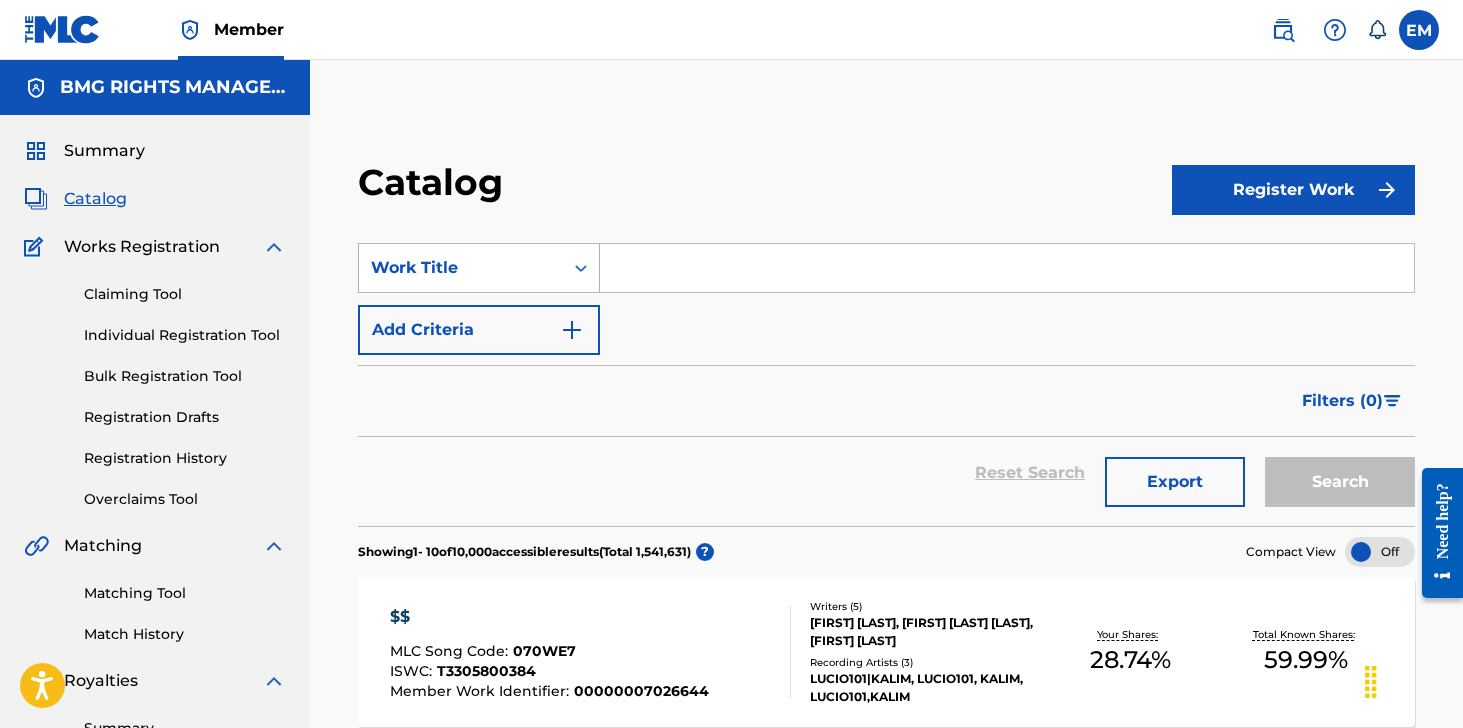 click at bounding box center (581, 268) 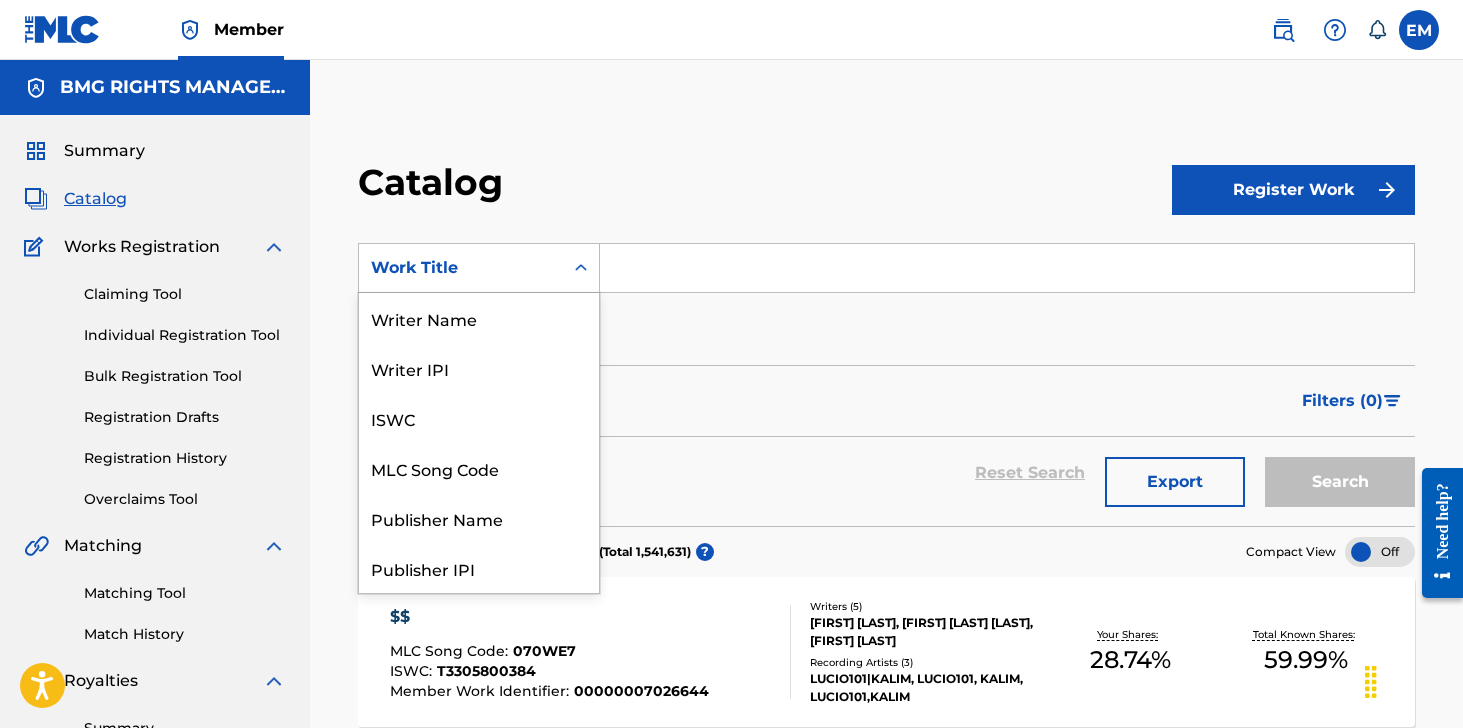 scroll, scrollTop: 300, scrollLeft: 0, axis: vertical 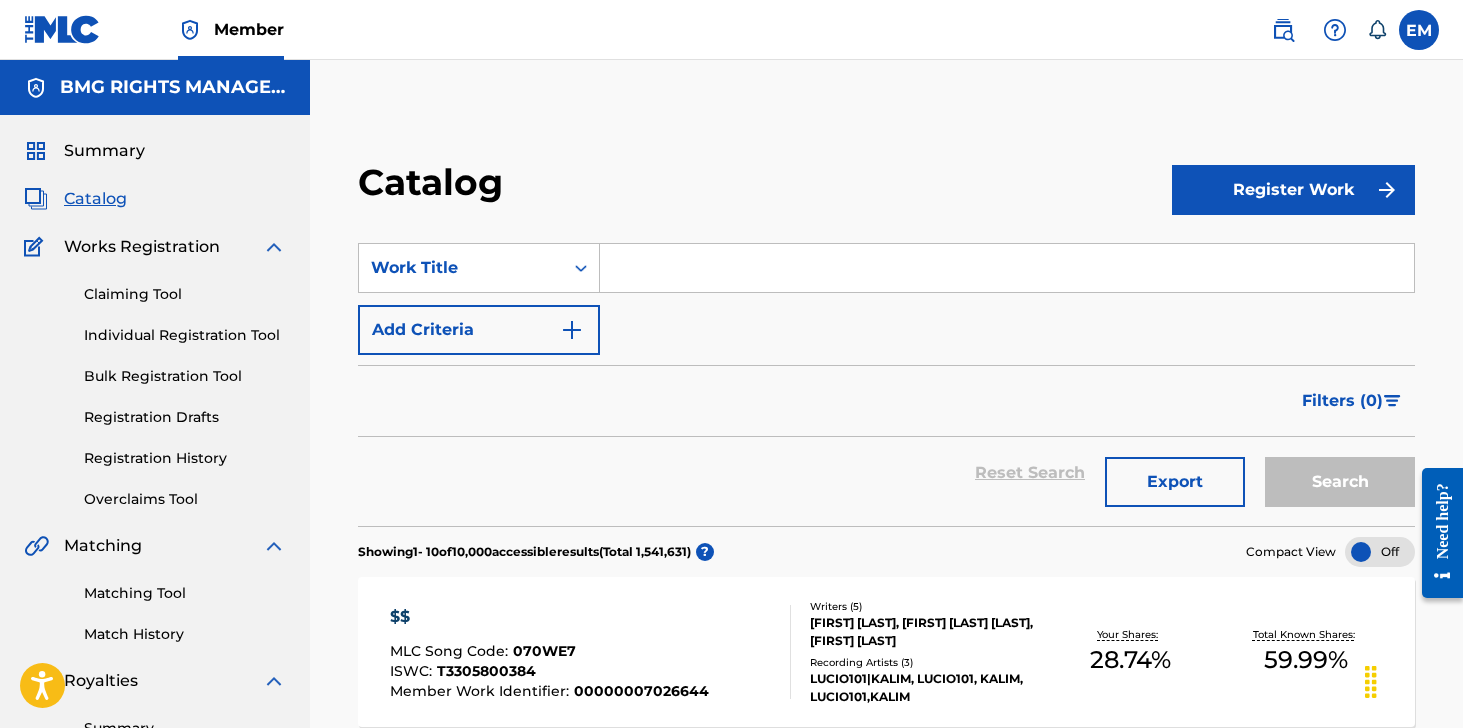 click on "Catalog" at bounding box center (765, 189) 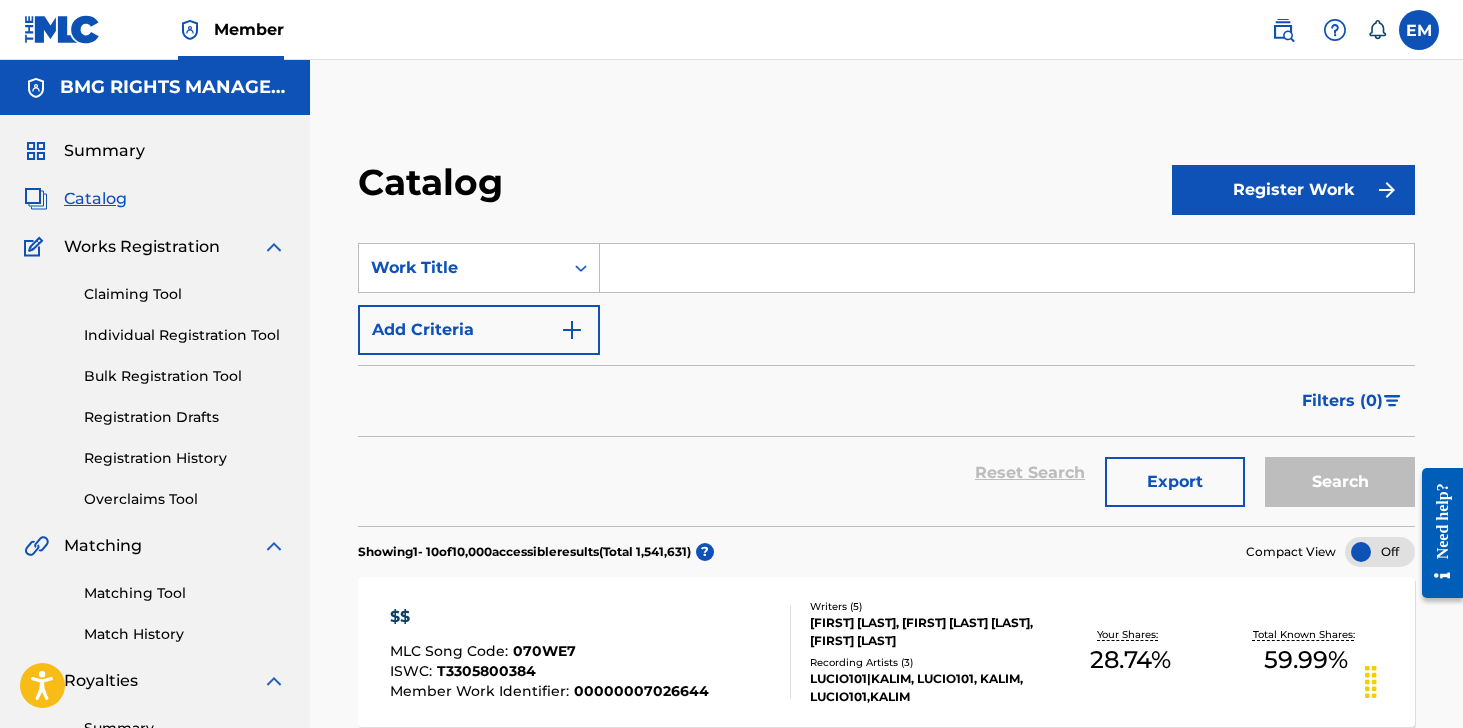 click at bounding box center (1283, 30) 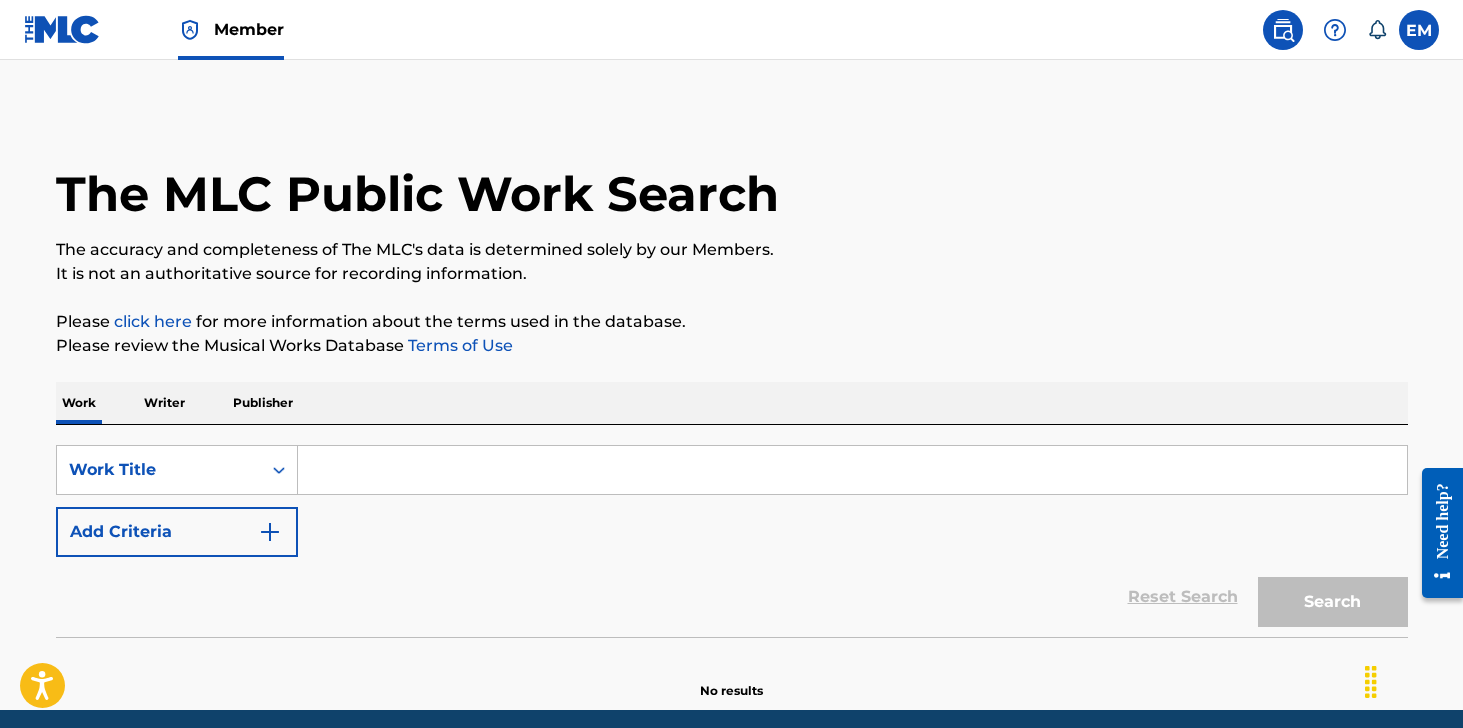 click on "Publisher" at bounding box center [263, 403] 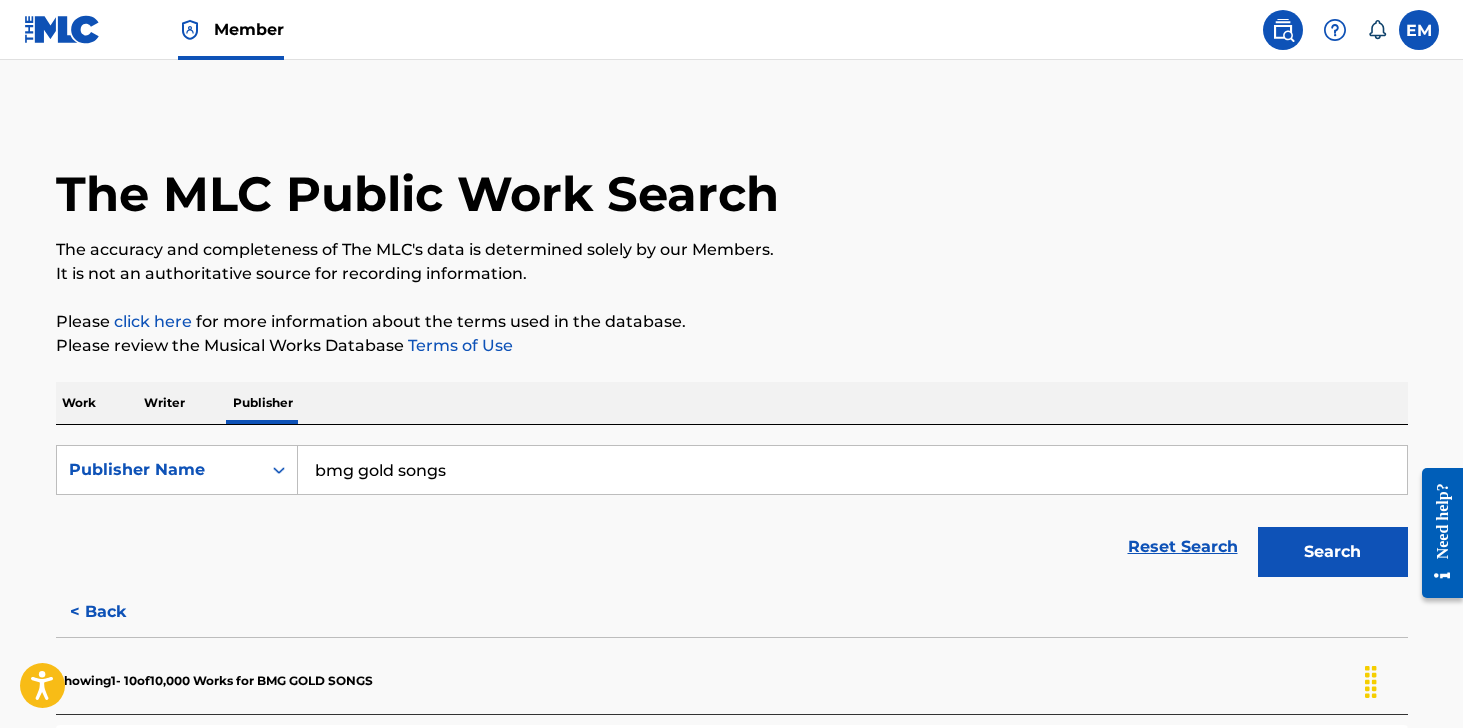 click on "bmg gold songs" at bounding box center [852, 470] 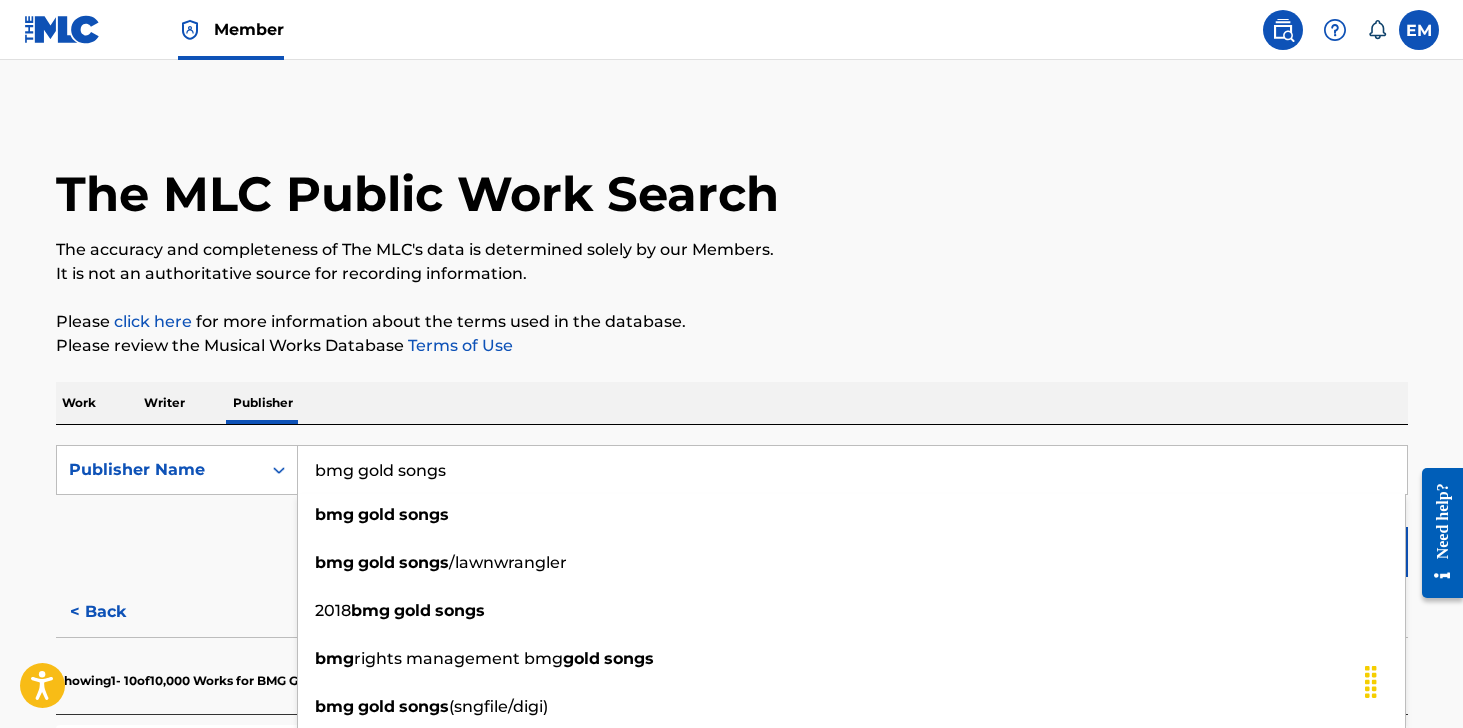 click on "The MLC Public Work Search The accuracy and completeness of The MLC's data is determined solely by our Members. It is not an authoritative source for recording information. Please   click here   for more information about the terms used in the database. Please review the Musical Works Database   Terms of Use Work Writer Publisher SearchWithCriteria7b9a647e-55c4-490b-afe1-30257c7ad361 Publisher Name bmg gold songs bmg   gold   songs bmg   gold   songs /lawnwrangler 2018  bmg   gold   songs bmg  rights management bmg  gold   songs bmg   gold   songs  (sngfile/digi) bmg   gold   songs  procured 303 massari co llc/ bmg   gold   songs taji kemar jones publishing/ bmg   gold   songs bmg   gold   songs  obo b-nasty pub bmg   gold   songs  obo primary wave dubuc Reset Search Search < Back Showing  1  -   10  of  10,000   Works for BMG GOLD SONGS   ? MLC Song Code : Z2196L ISWC : Writers ( 1 ) [FIRST] [LAST] [LAST] Recording Artists ( 1 ) [FIRST] [LAST] Total Known Shares: 100 % ? MLC Song Code : Z09403 ISWC : 3" at bounding box center [732, 1266] 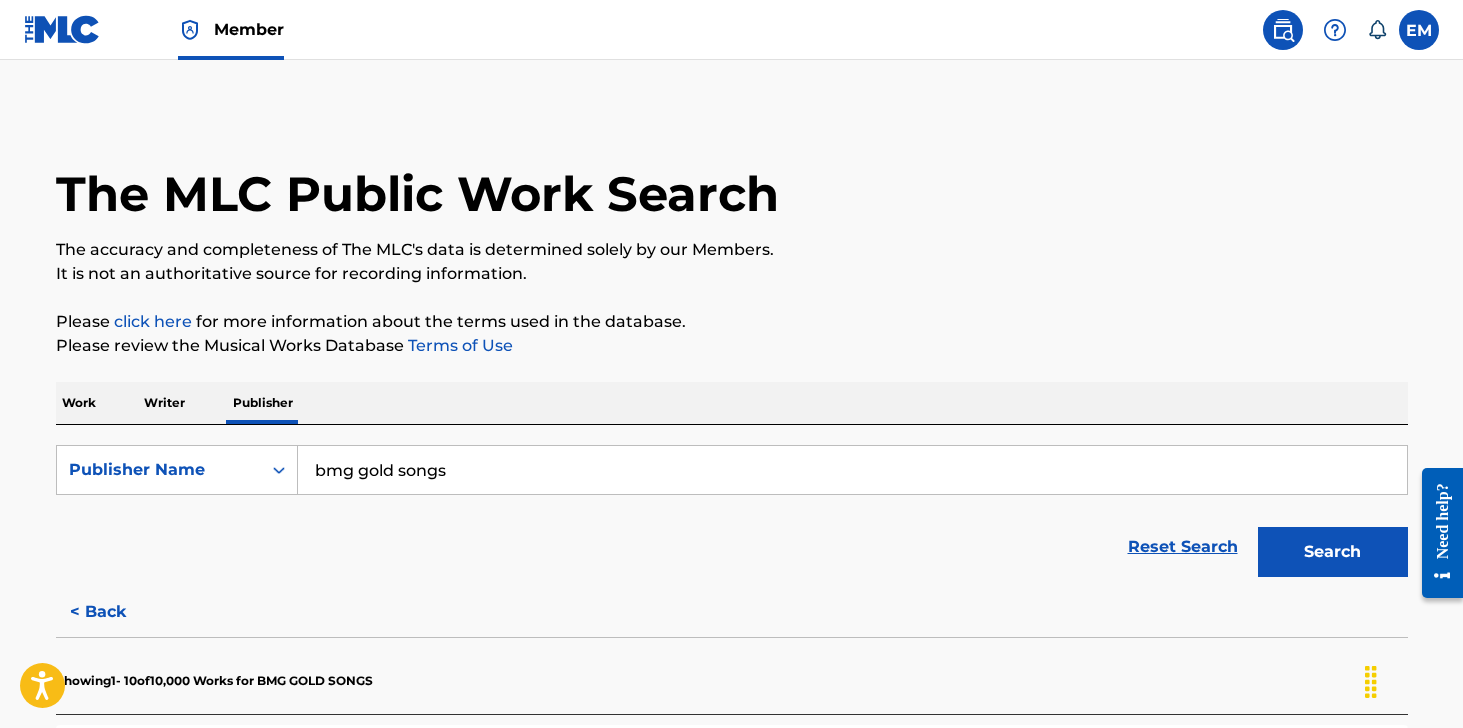 click on "Search" at bounding box center [1333, 552] 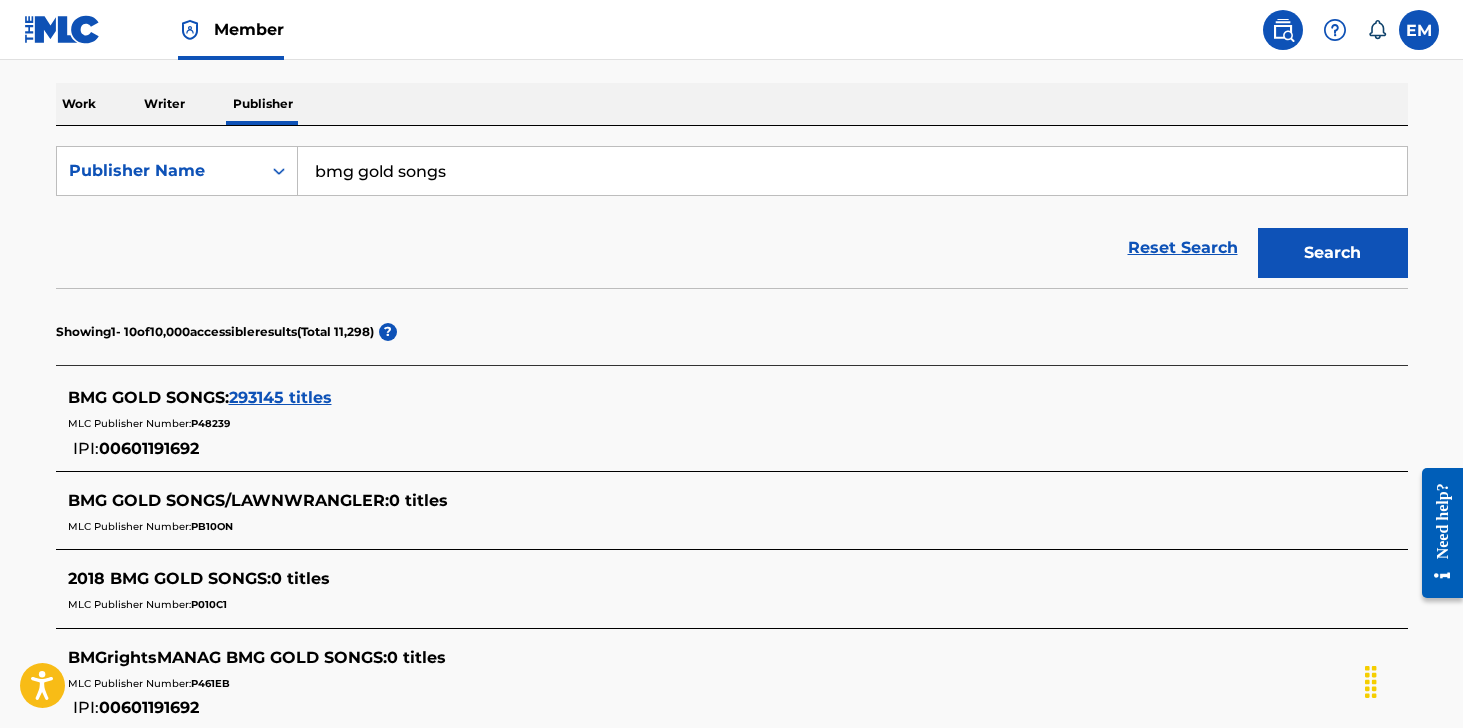 scroll, scrollTop: 300, scrollLeft: 0, axis: vertical 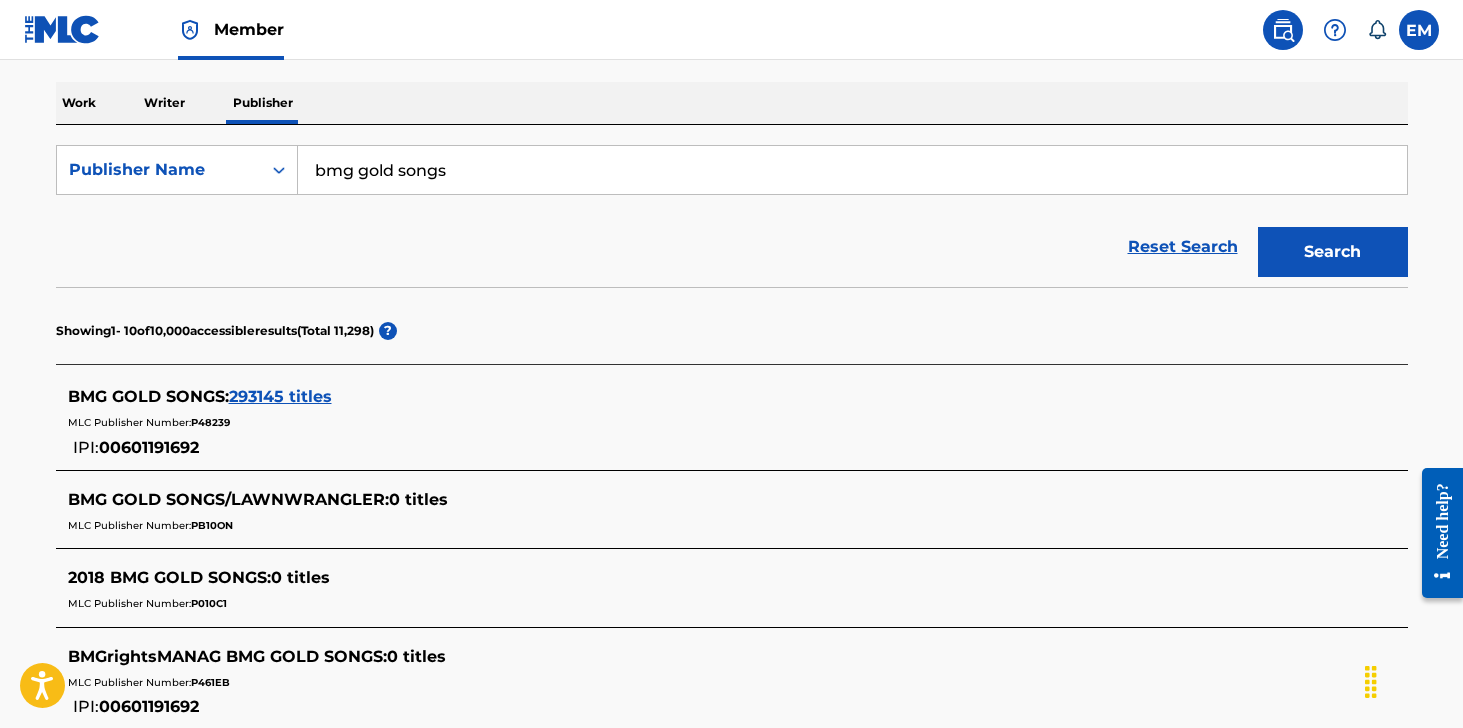 drag, startPoint x: 161, startPoint y: 232, endPoint x: 234, endPoint y: 199, distance: 80.11242 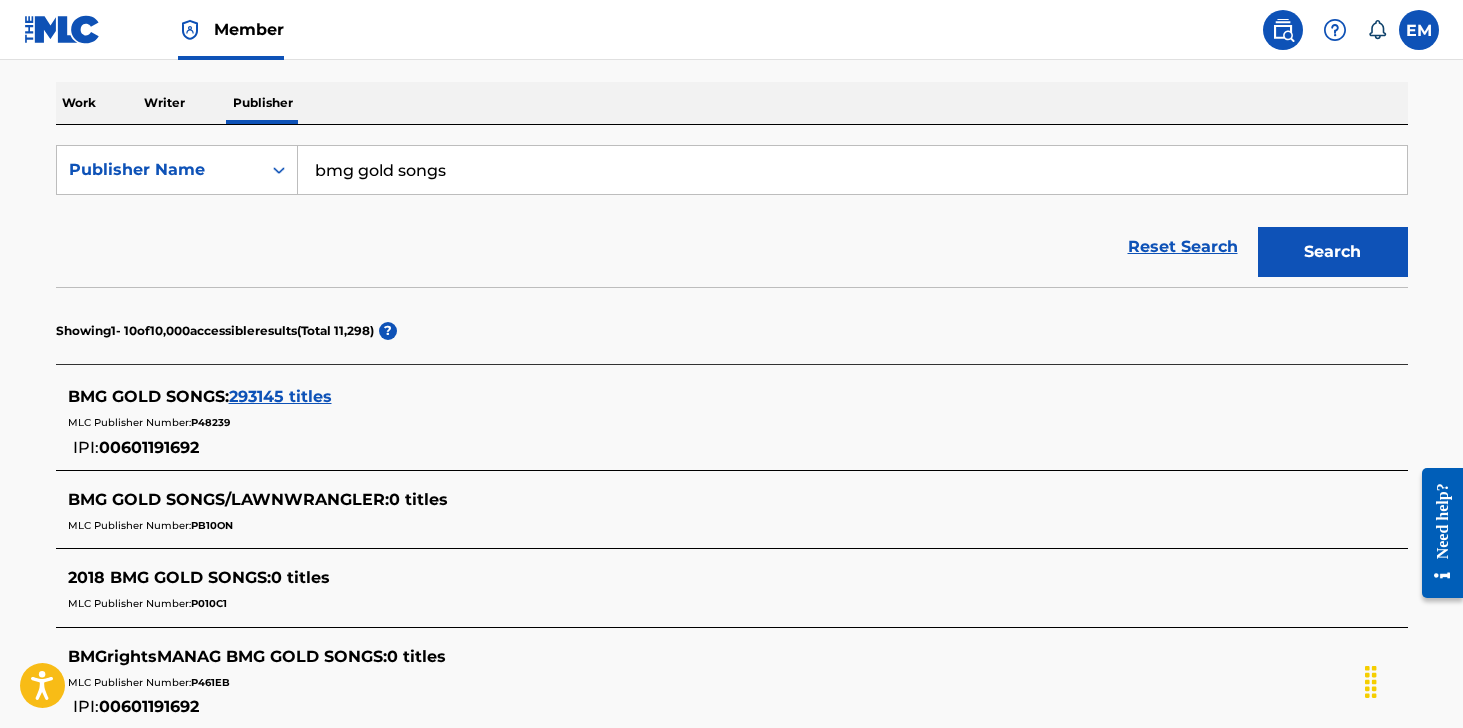 scroll, scrollTop: 0, scrollLeft: 0, axis: both 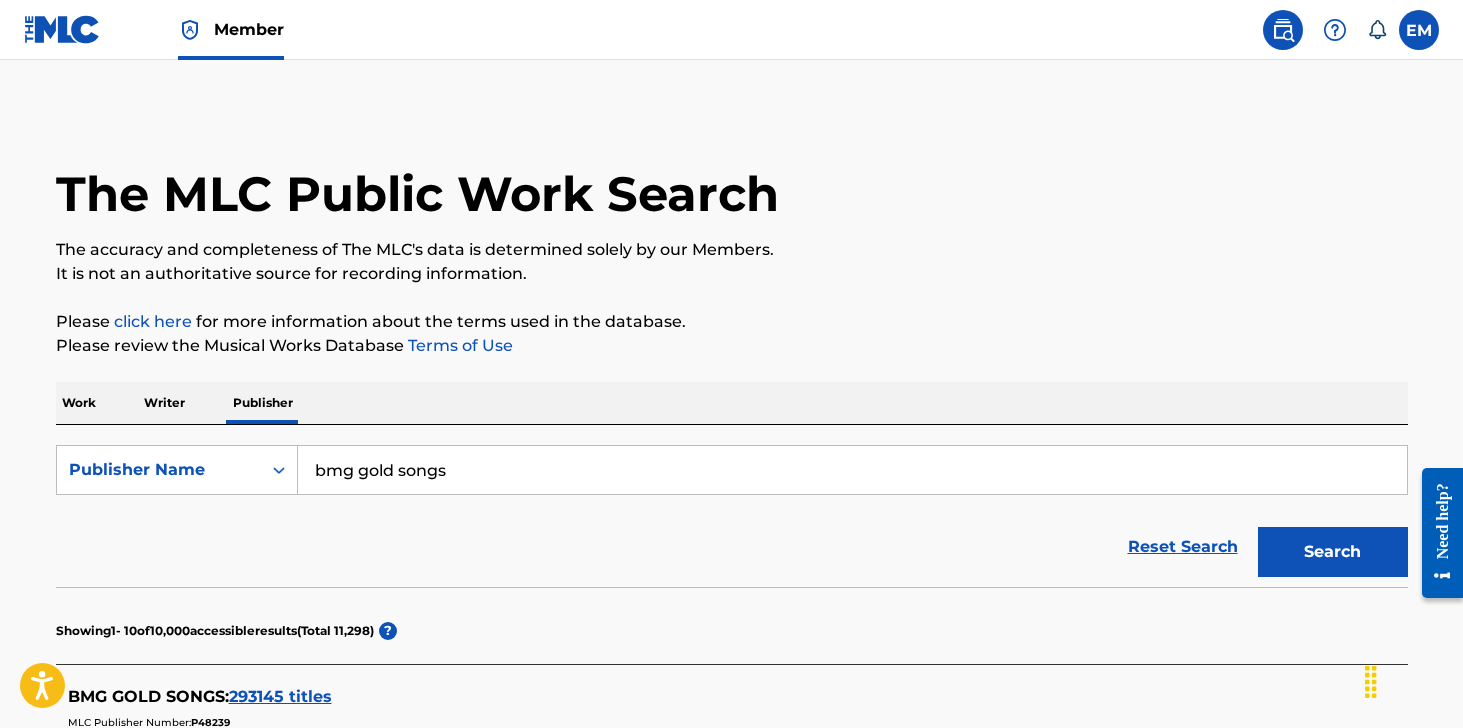 drag, startPoint x: 108, startPoint y: 89, endPoint x: 129, endPoint y: 81, distance: 22.472204 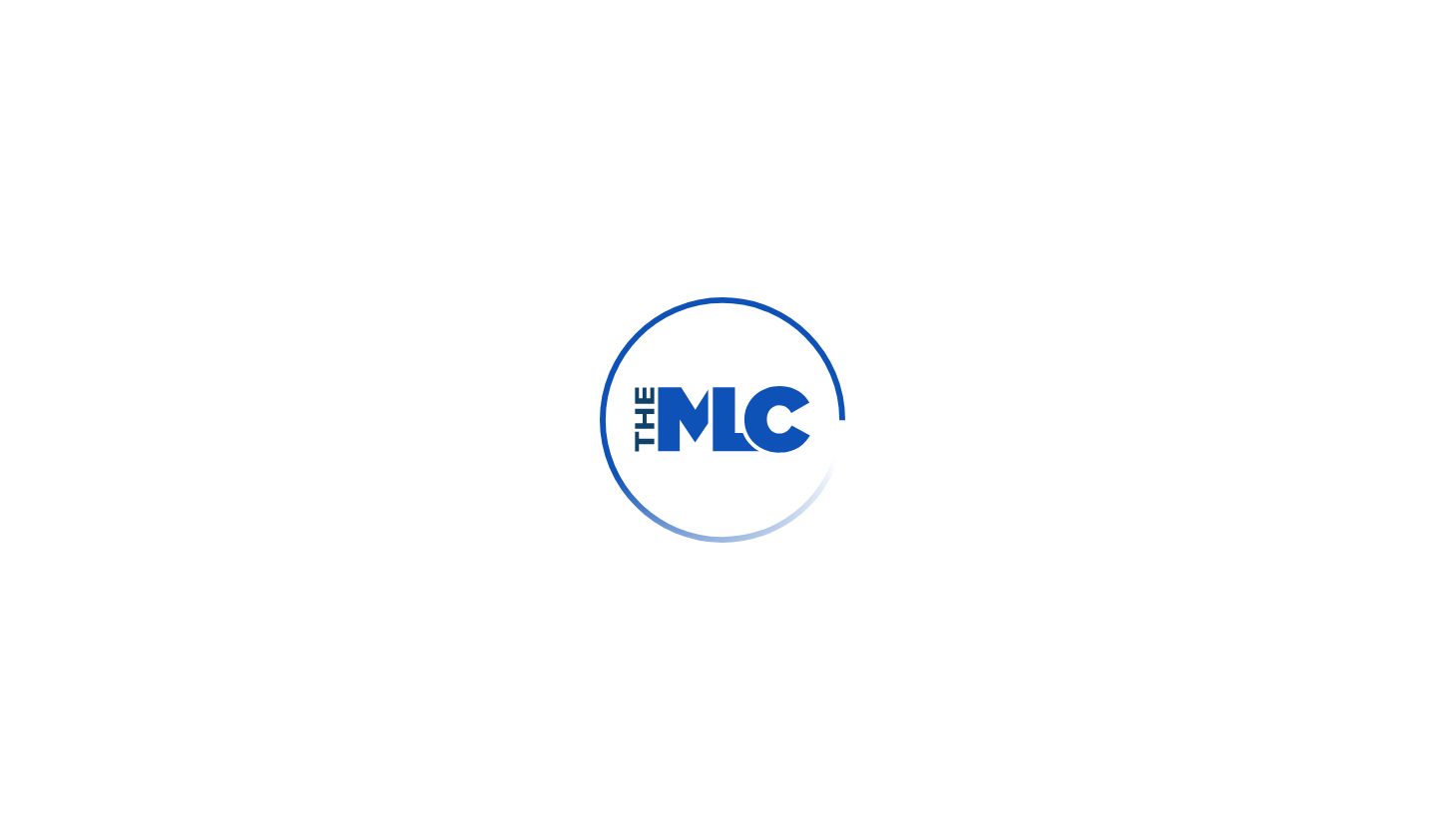 scroll, scrollTop: 0, scrollLeft: 0, axis: both 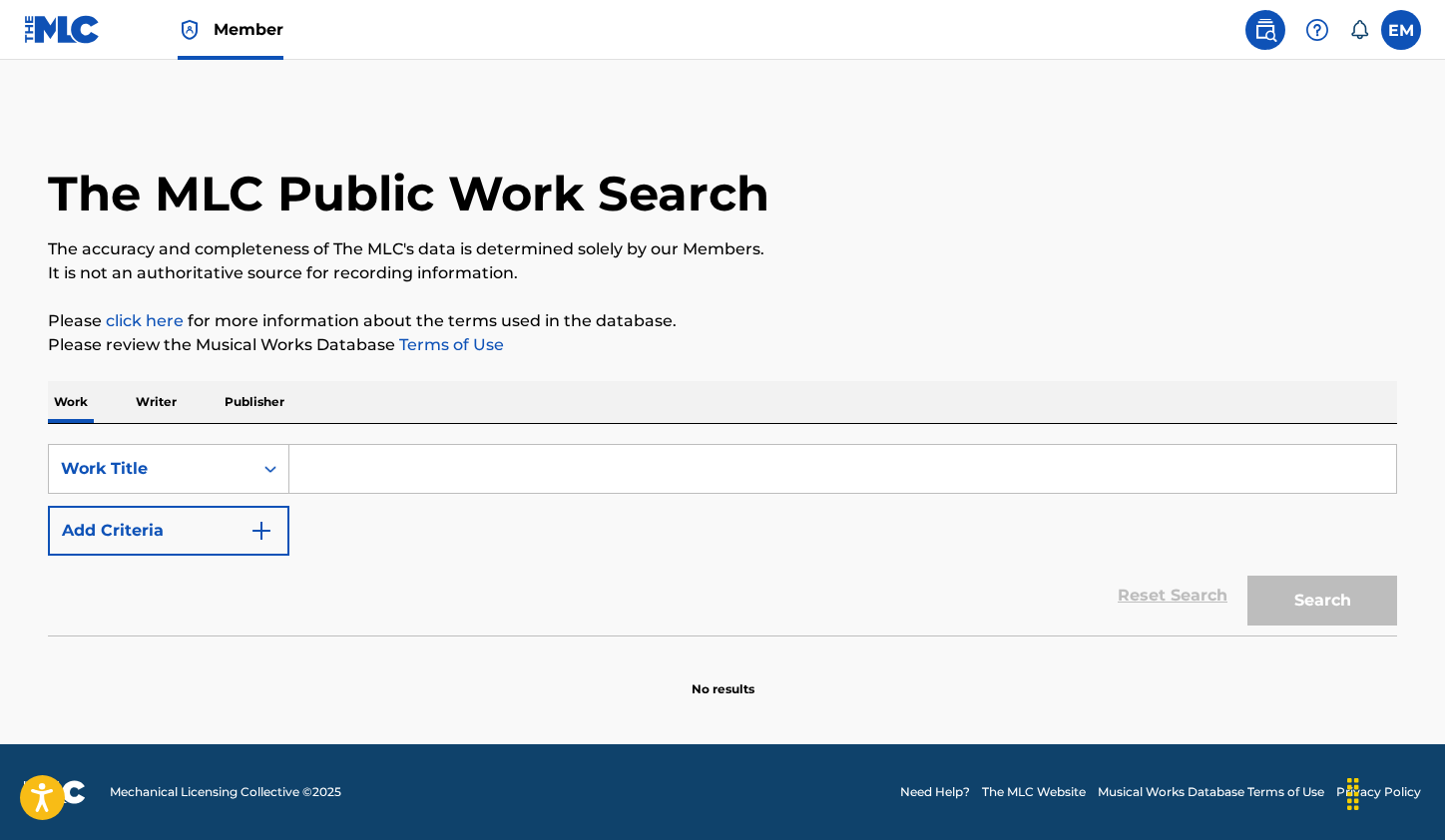 click at bounding box center (842, 469) 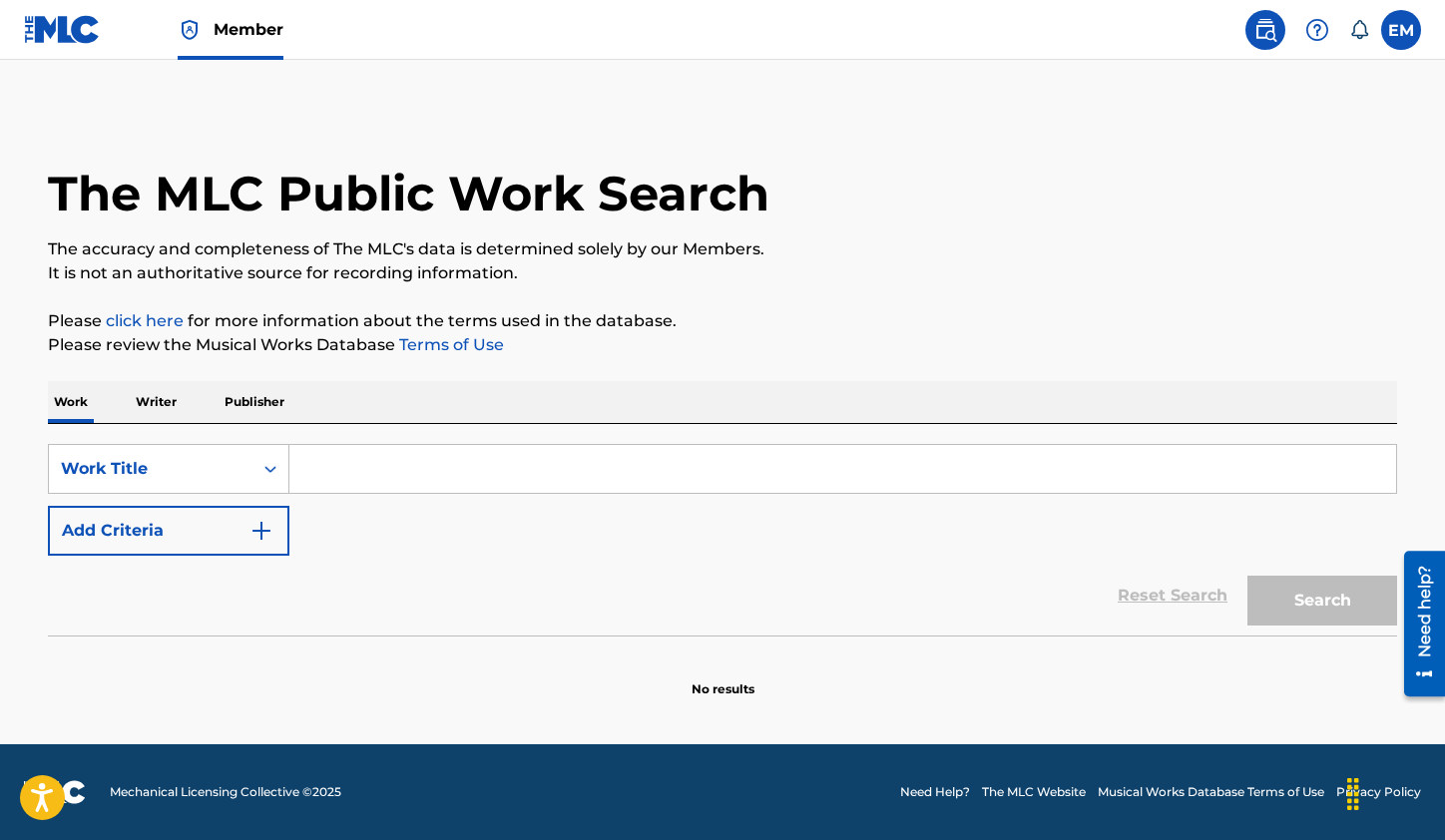 click on "Reset Search Search" at bounding box center [722, 596] 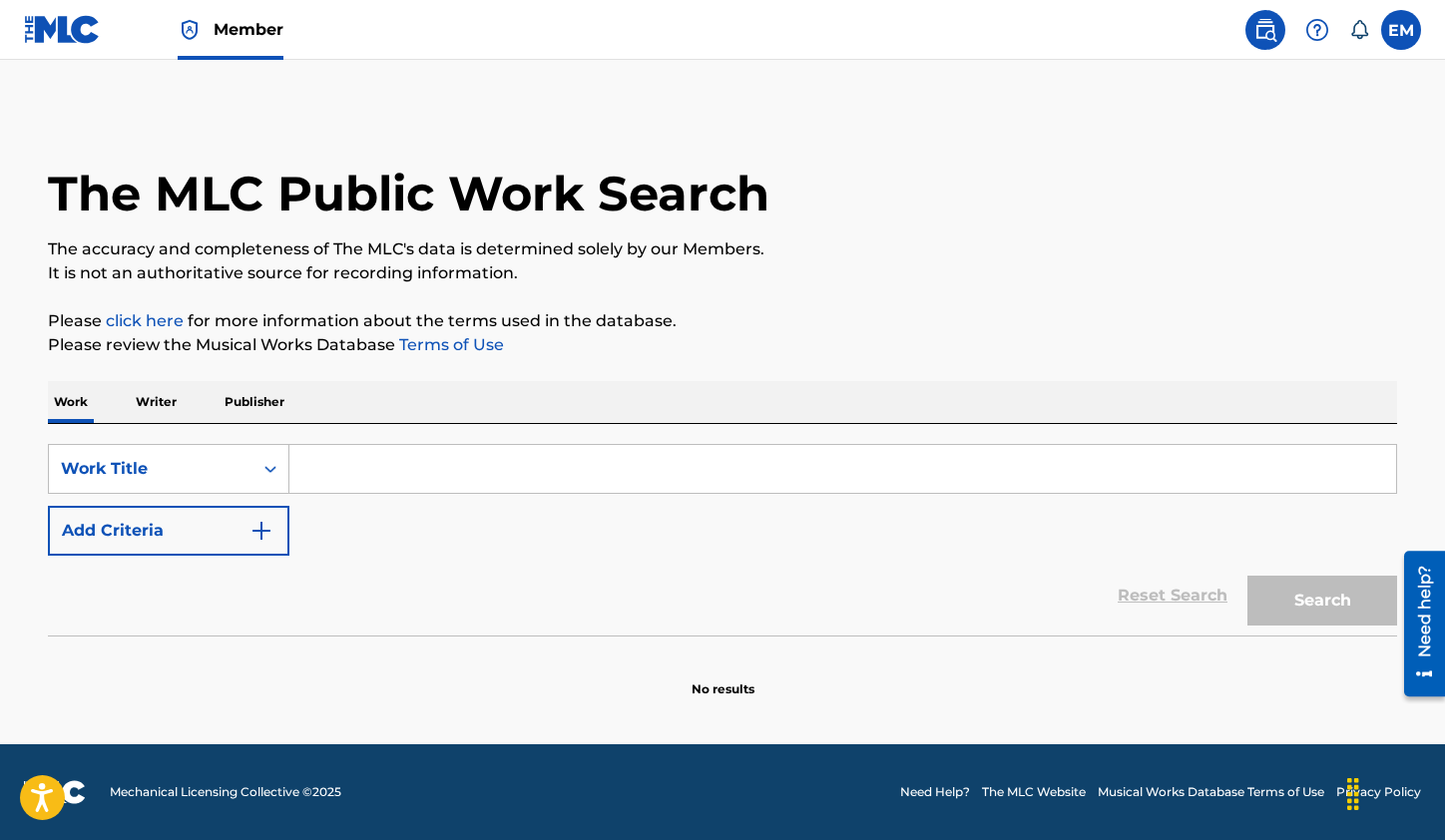 click at bounding box center [842, 469] 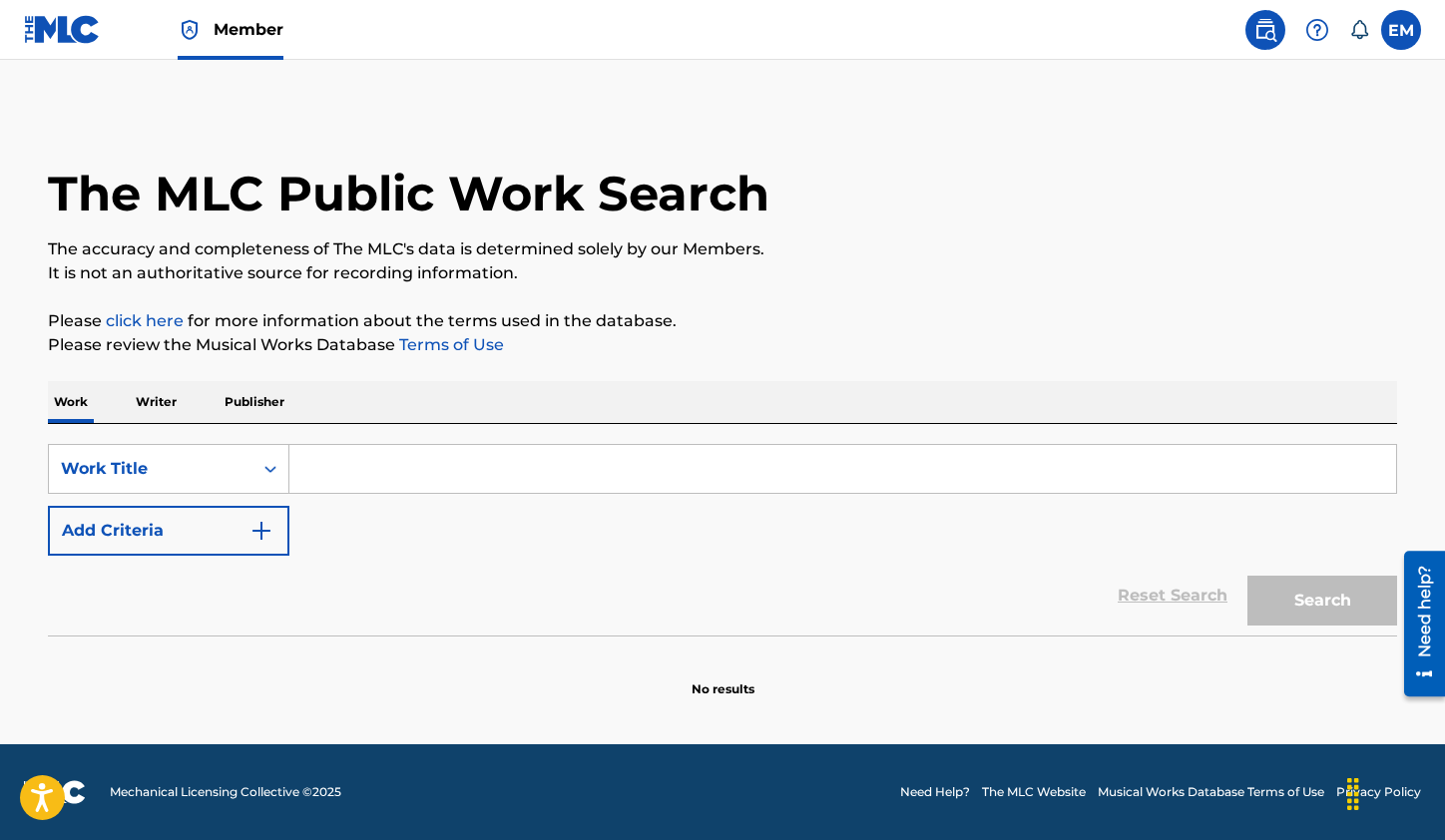 click on "The MLC Public Work Search" at bounding box center [722, 183] 